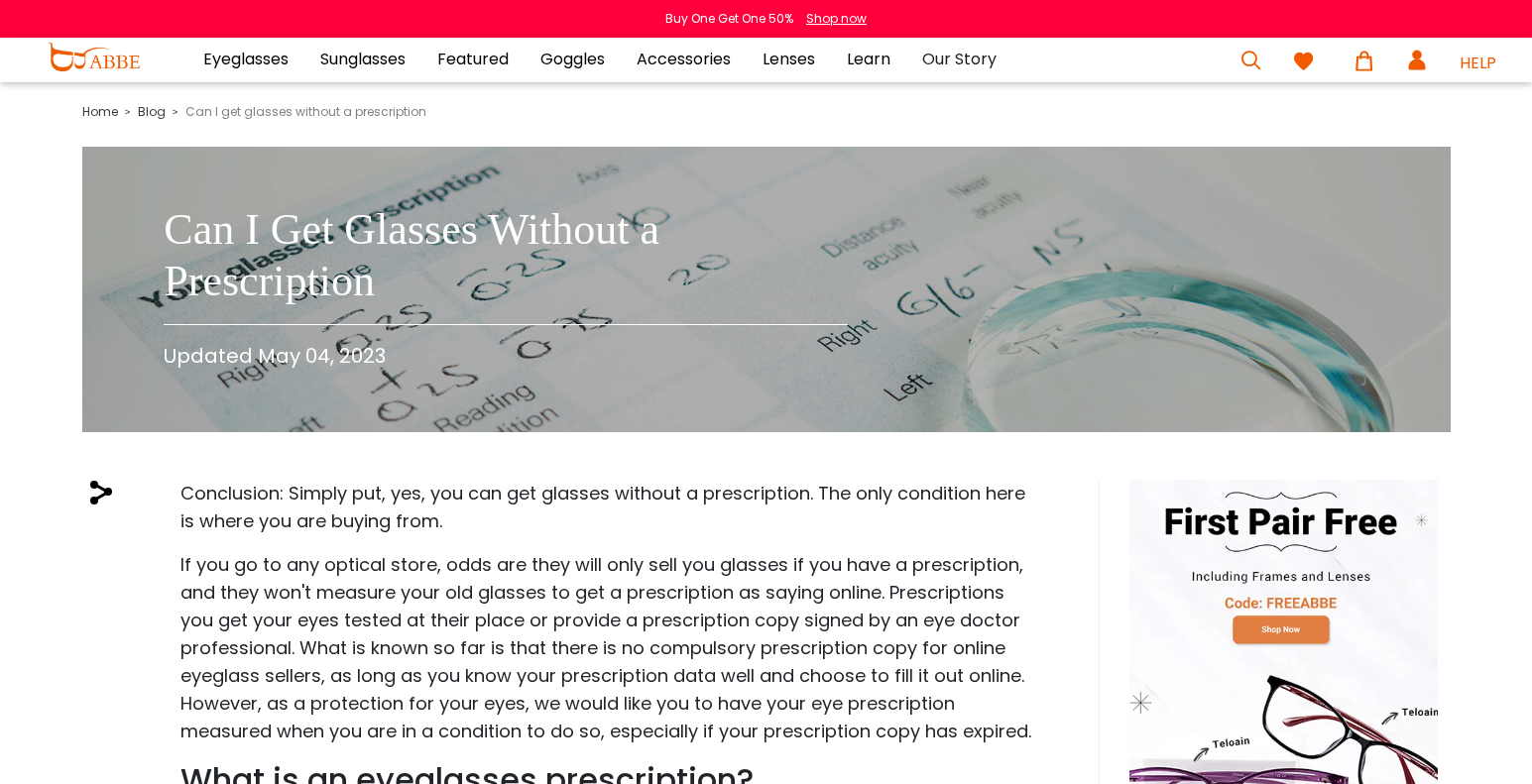 scroll, scrollTop: 192, scrollLeft: 0, axis: vertical 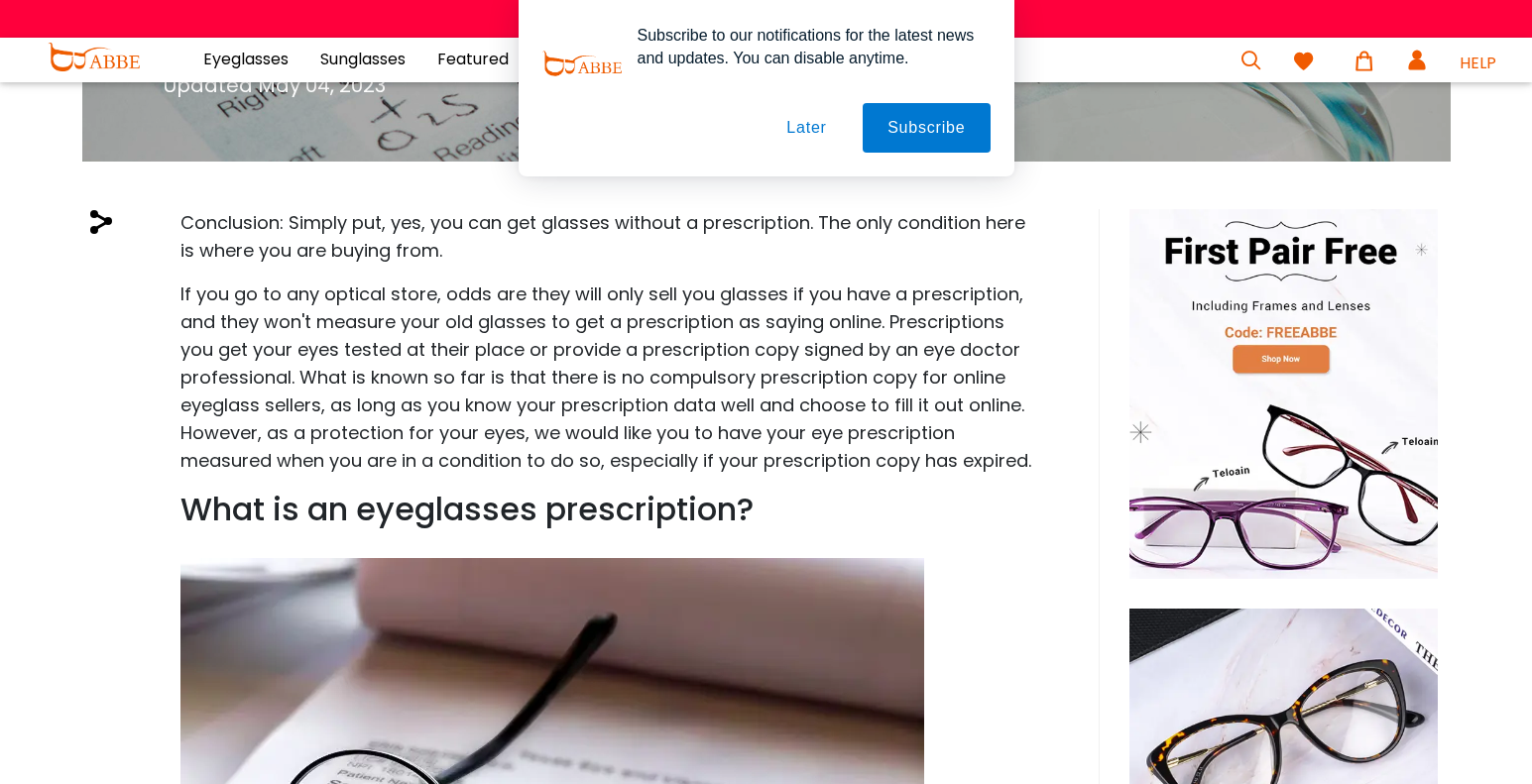 click on "Later" at bounding box center [806, 128] 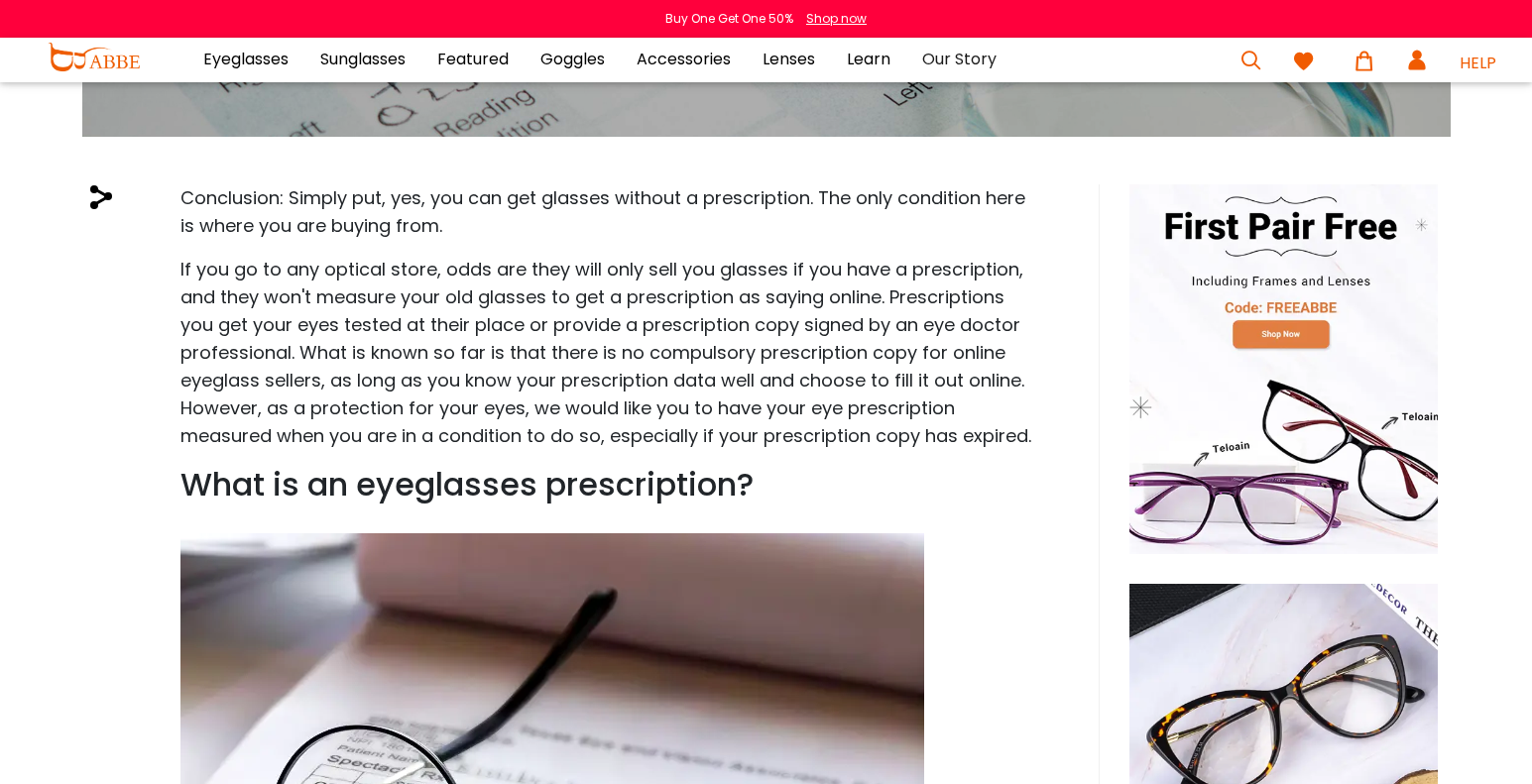 scroll, scrollTop: 301, scrollLeft: 0, axis: vertical 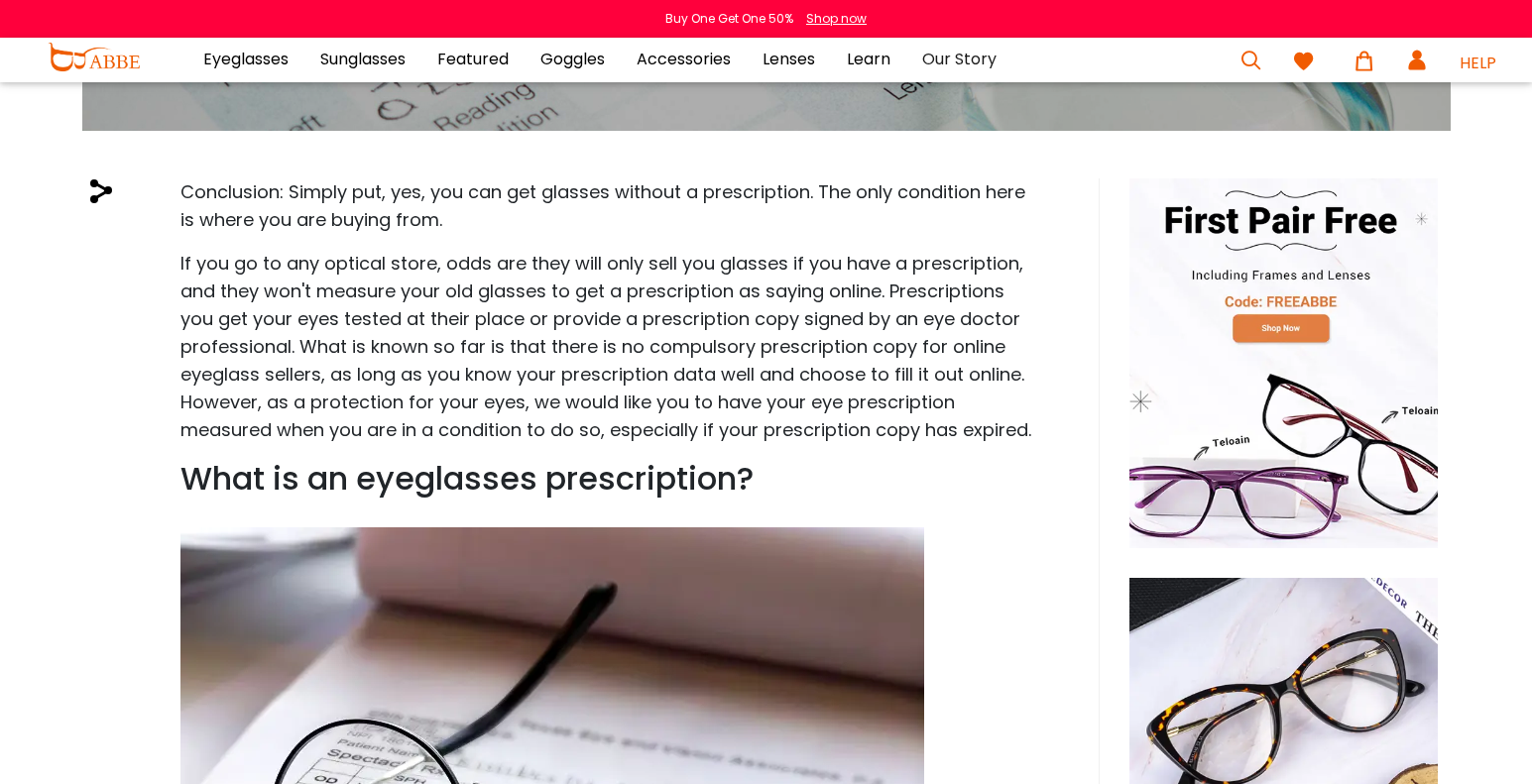 click on "If you go to any optical store, odds are they will only sell you glasses if you have a prescription, and they won't measure your old glasses to get a prescription as saying online. Prescriptions you get your eyes tested at their place or provide a prescription copy signed by an eye doctor professional. What is known so far is that there is no compulsory prescription copy for online eyeglass sellers, as long as you know your prescription data well and choose to fill it out online. However, as a protection for your eyes, we would like you to have your eye prescription measured when you are in a condition to do so, especially if your prescription copy has expired." at bounding box center (606, 347) 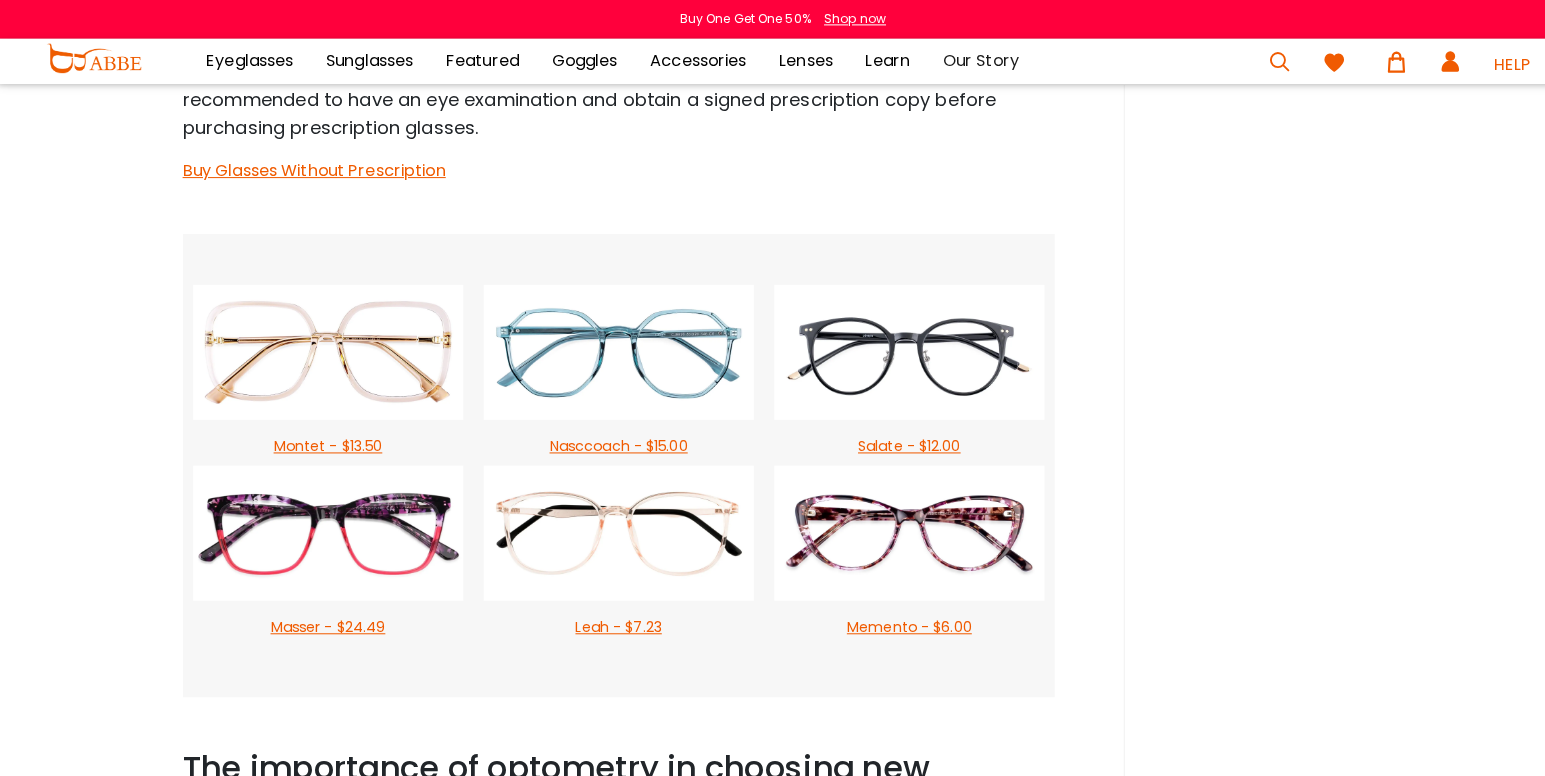 scroll, scrollTop: 2449, scrollLeft: 0, axis: vertical 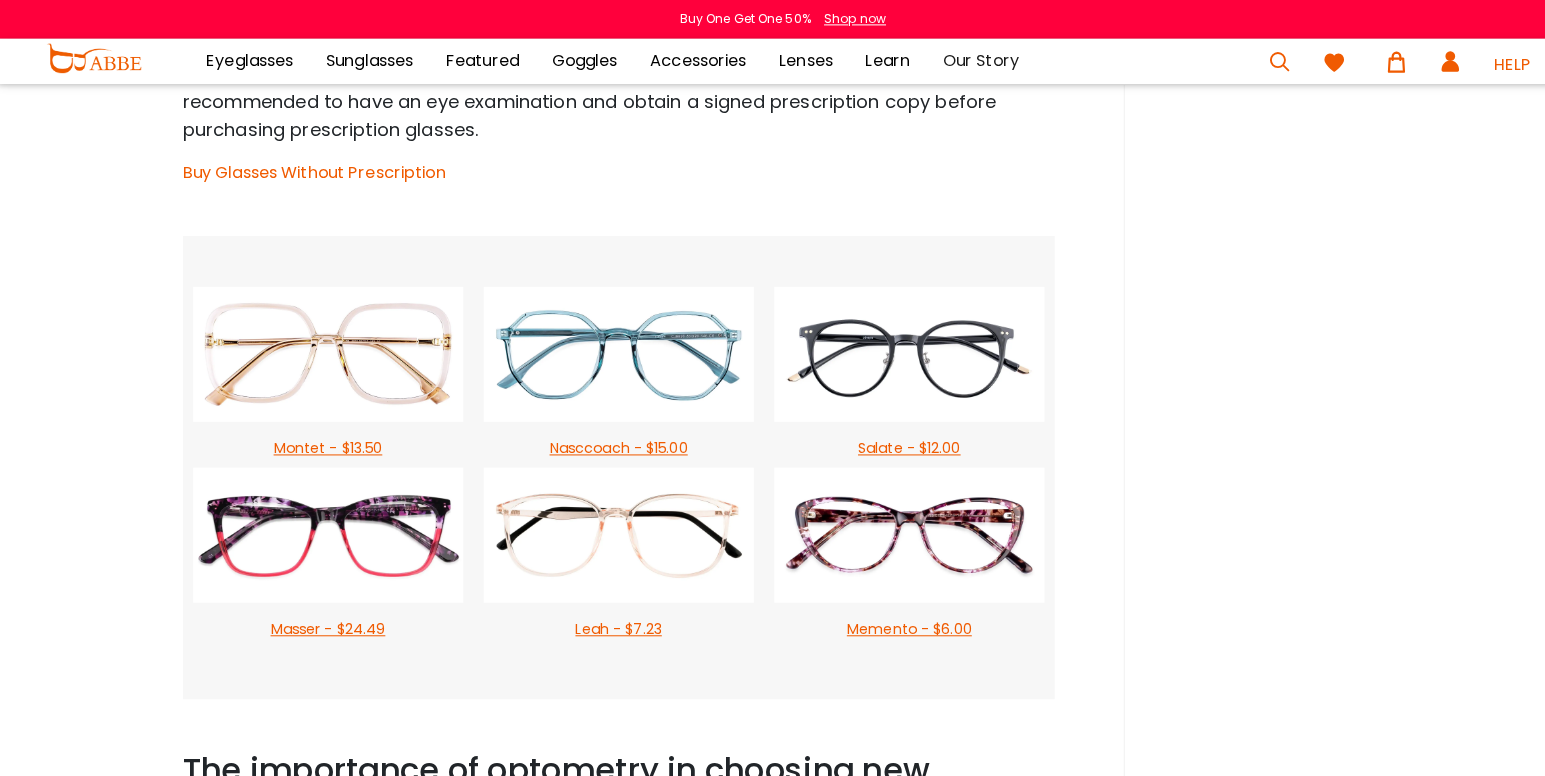 click on "Buy Glasses Without Prescription" at bounding box center (311, 169) 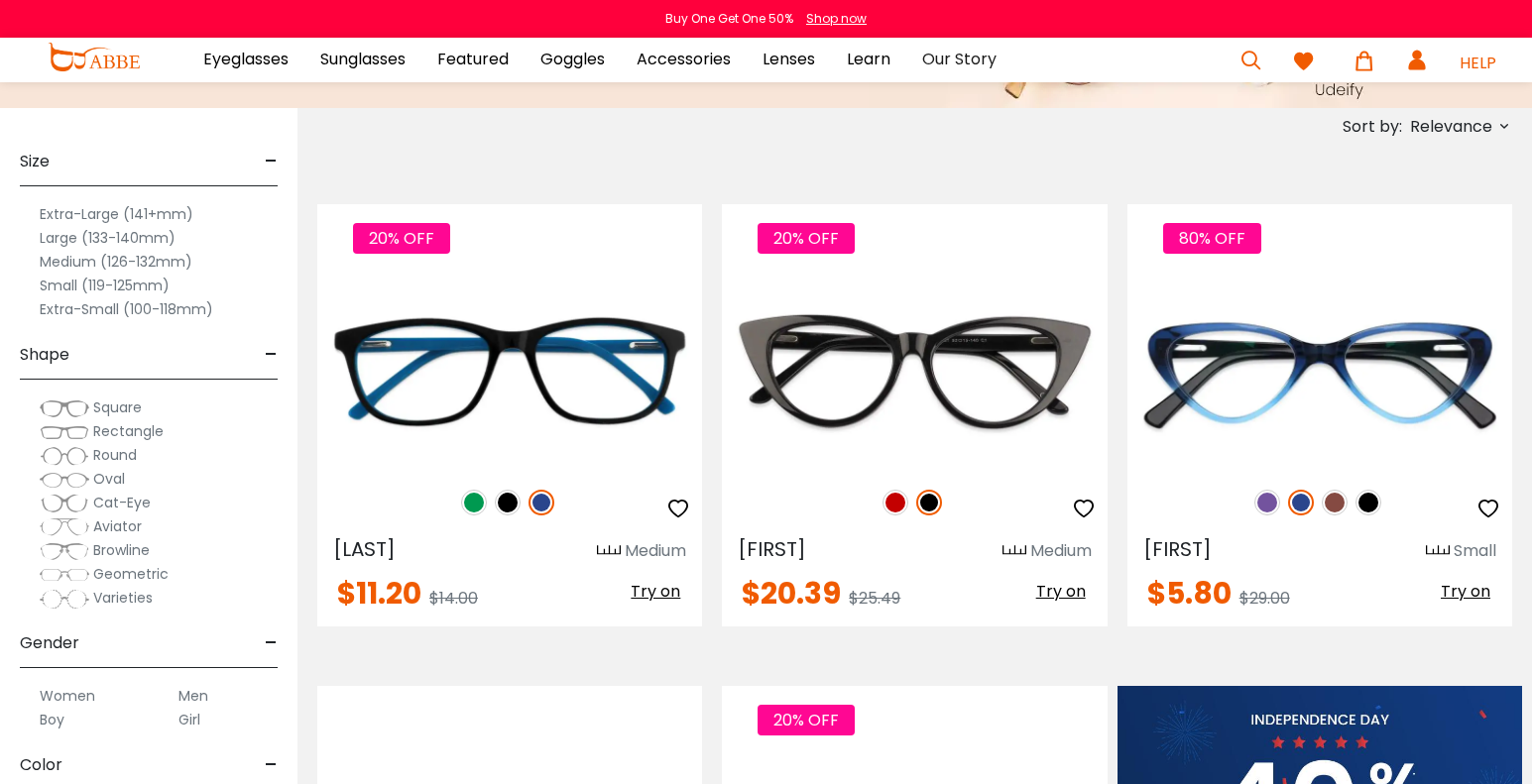scroll, scrollTop: 0, scrollLeft: 0, axis: both 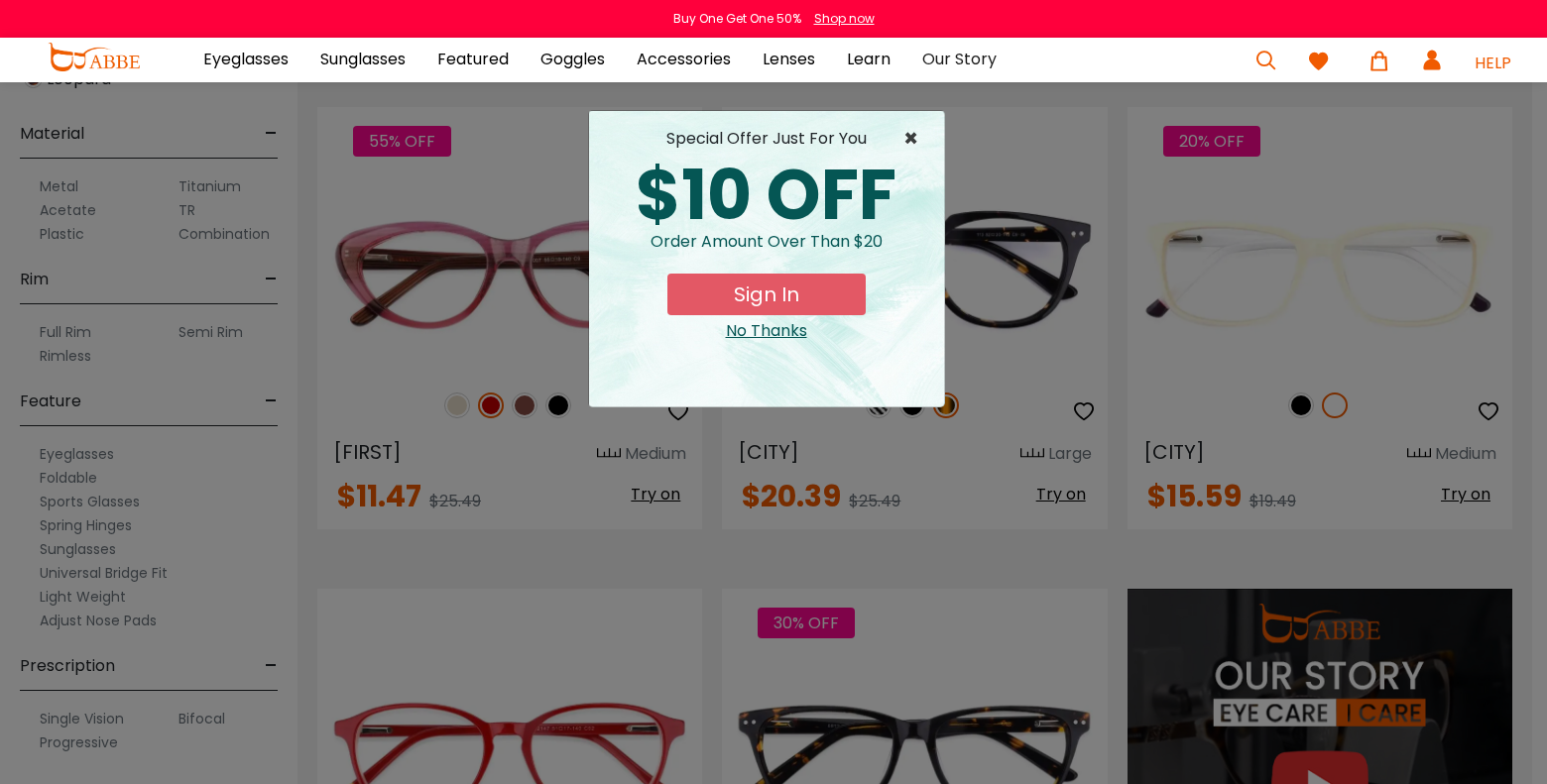 click on "×" at bounding box center [915, 139] 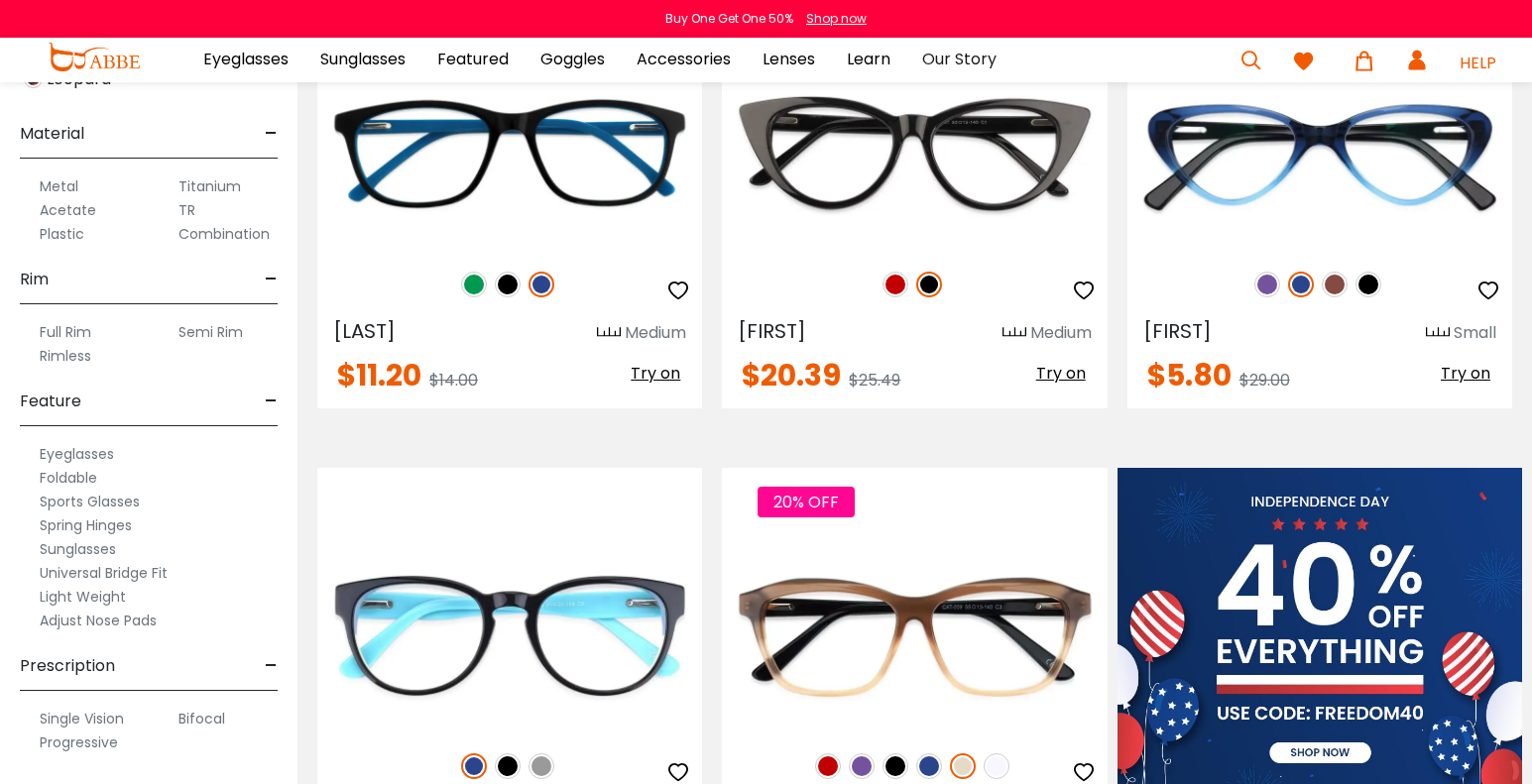 scroll, scrollTop: 540, scrollLeft: 0, axis: vertical 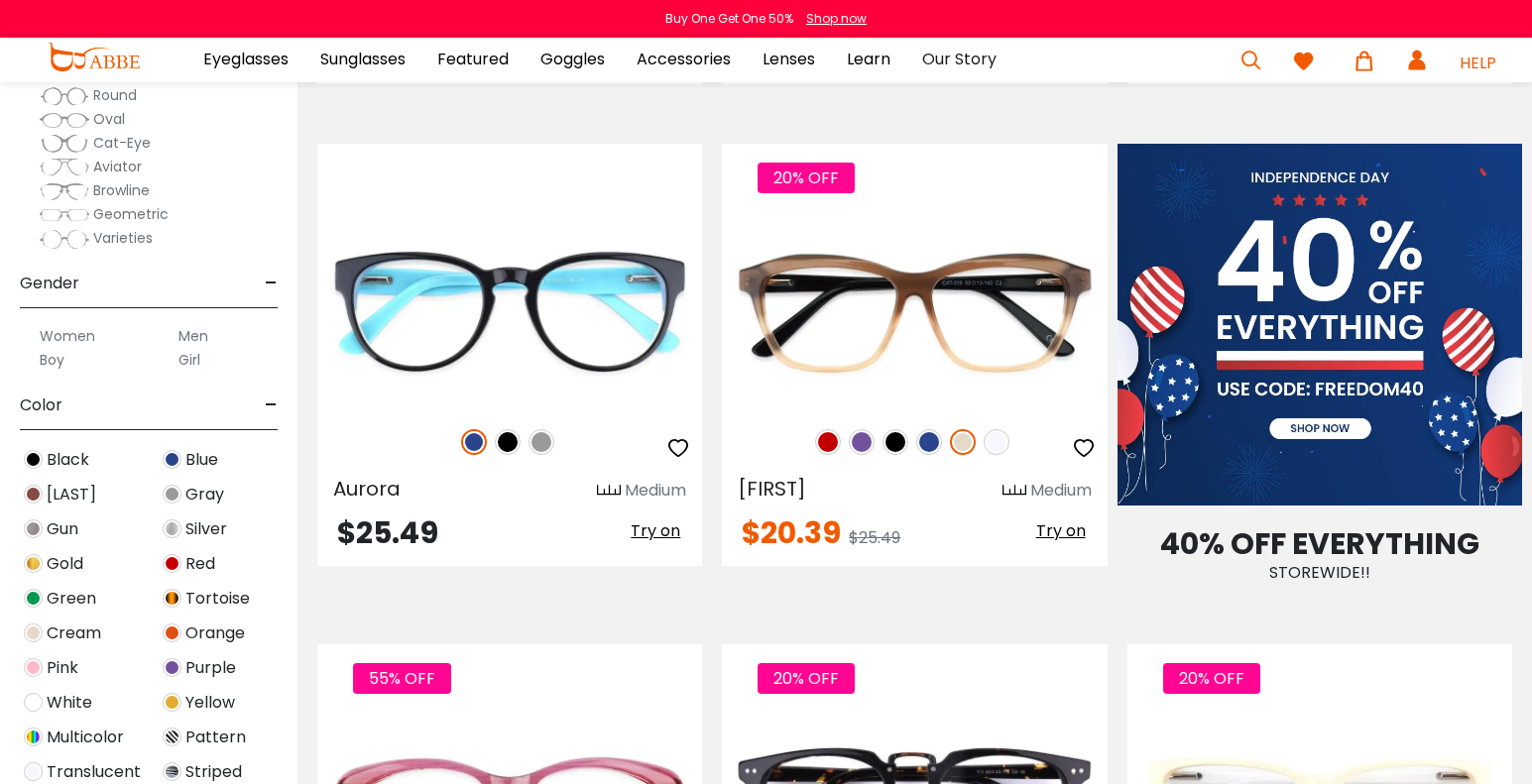 click on "Men" at bounding box center (79, 336) 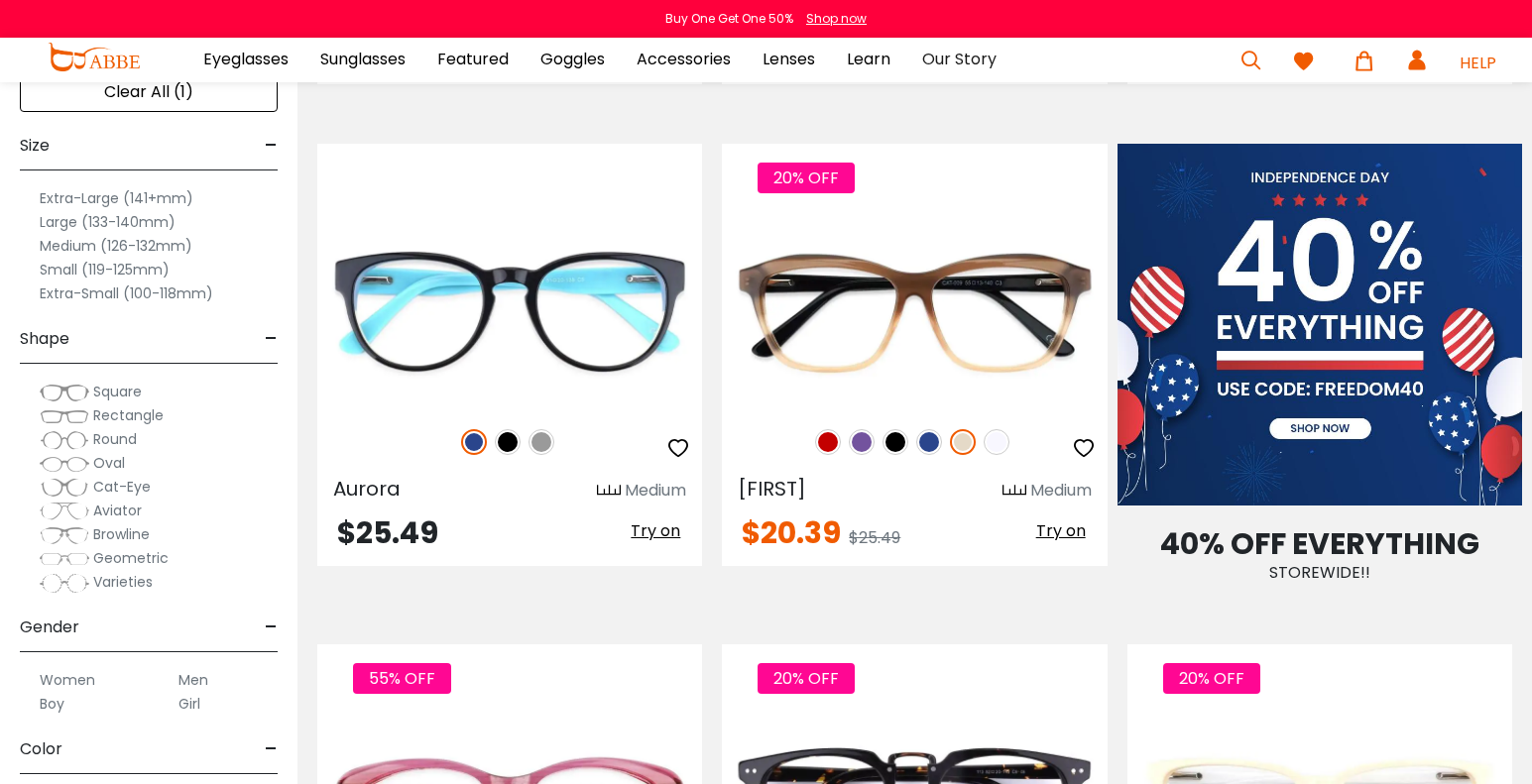 scroll, scrollTop: 0, scrollLeft: 0, axis: both 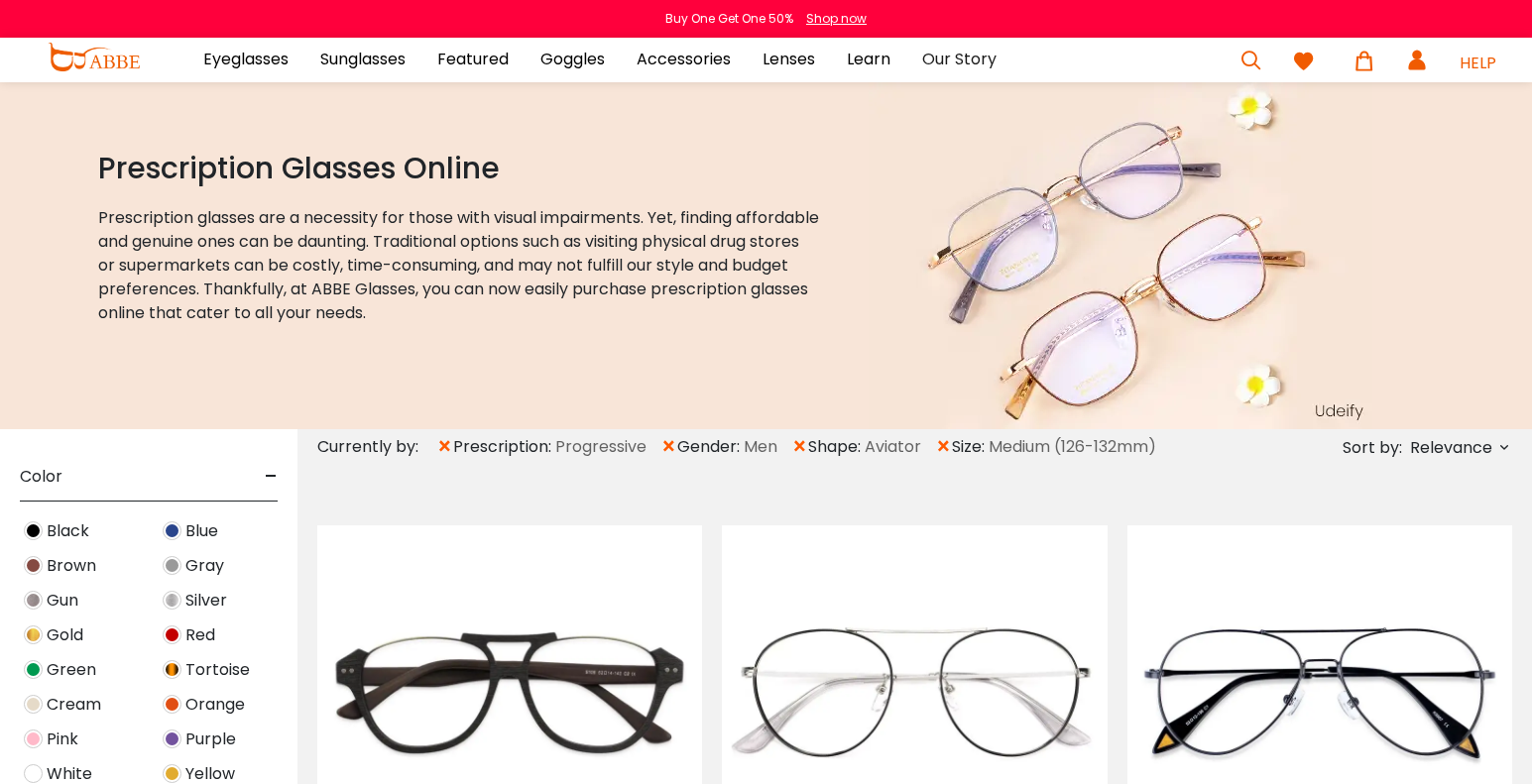 click at bounding box center (172, 565) 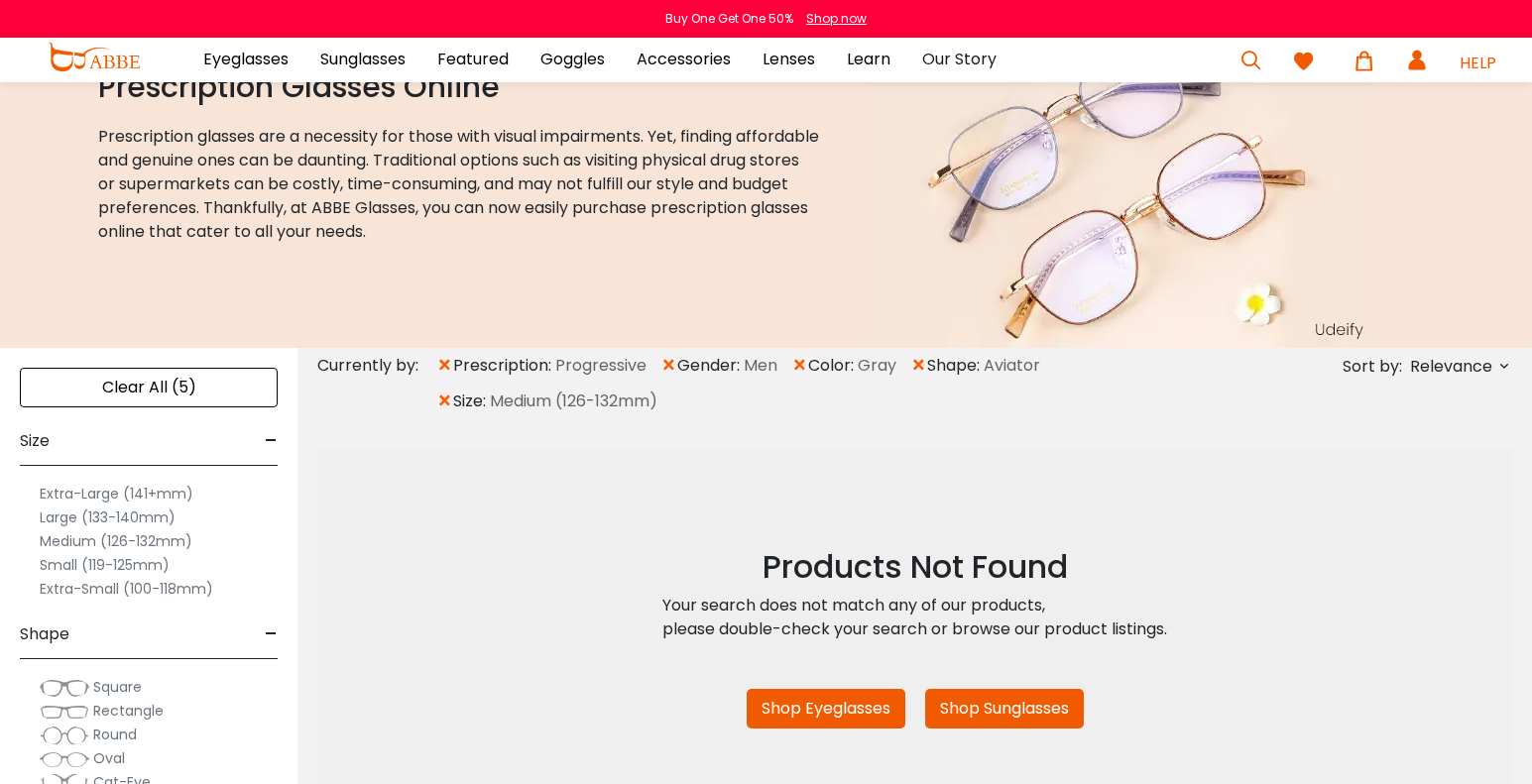 scroll, scrollTop: 0, scrollLeft: 0, axis: both 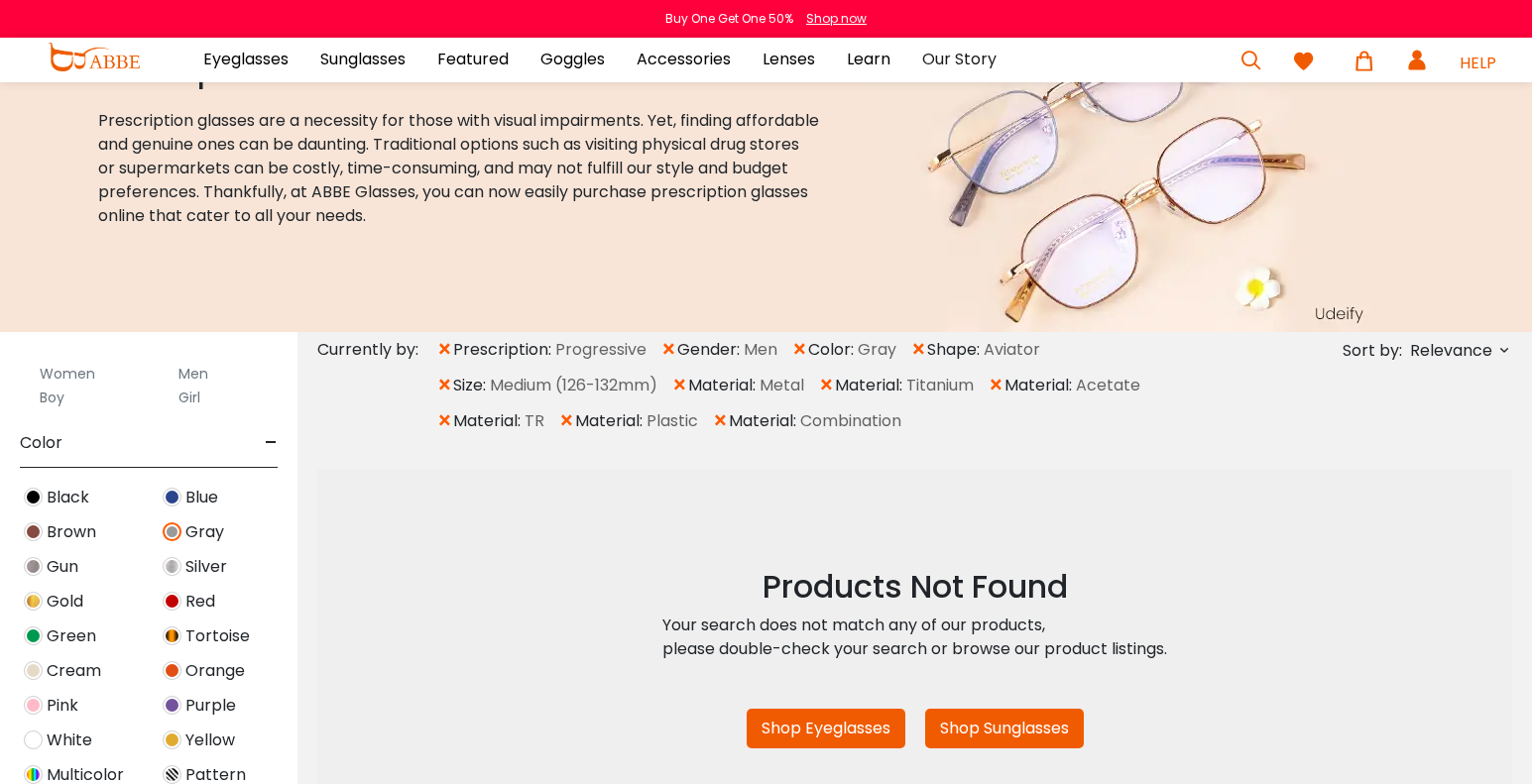 click at bounding box center [172, 531] 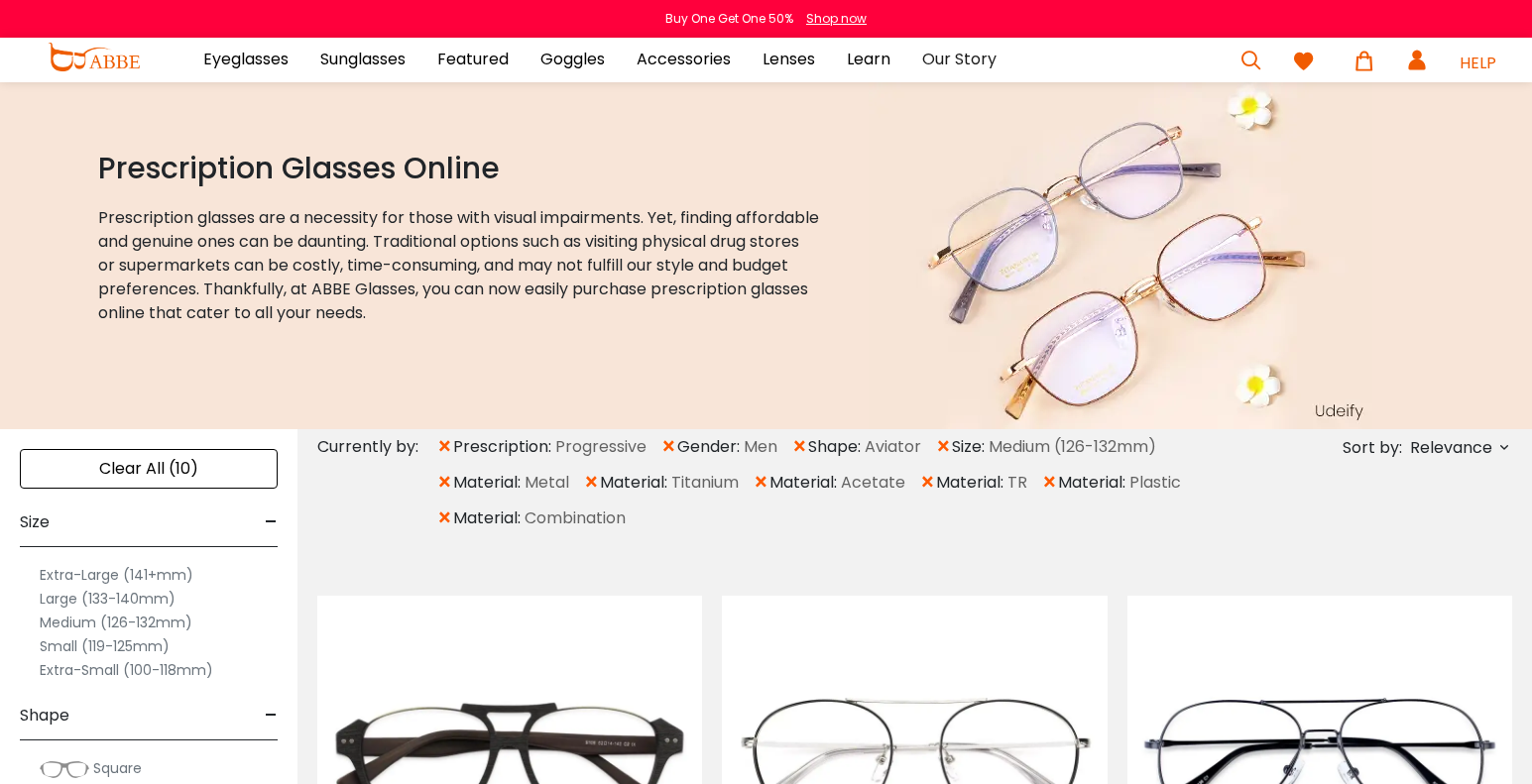 scroll, scrollTop: 0, scrollLeft: 0, axis: both 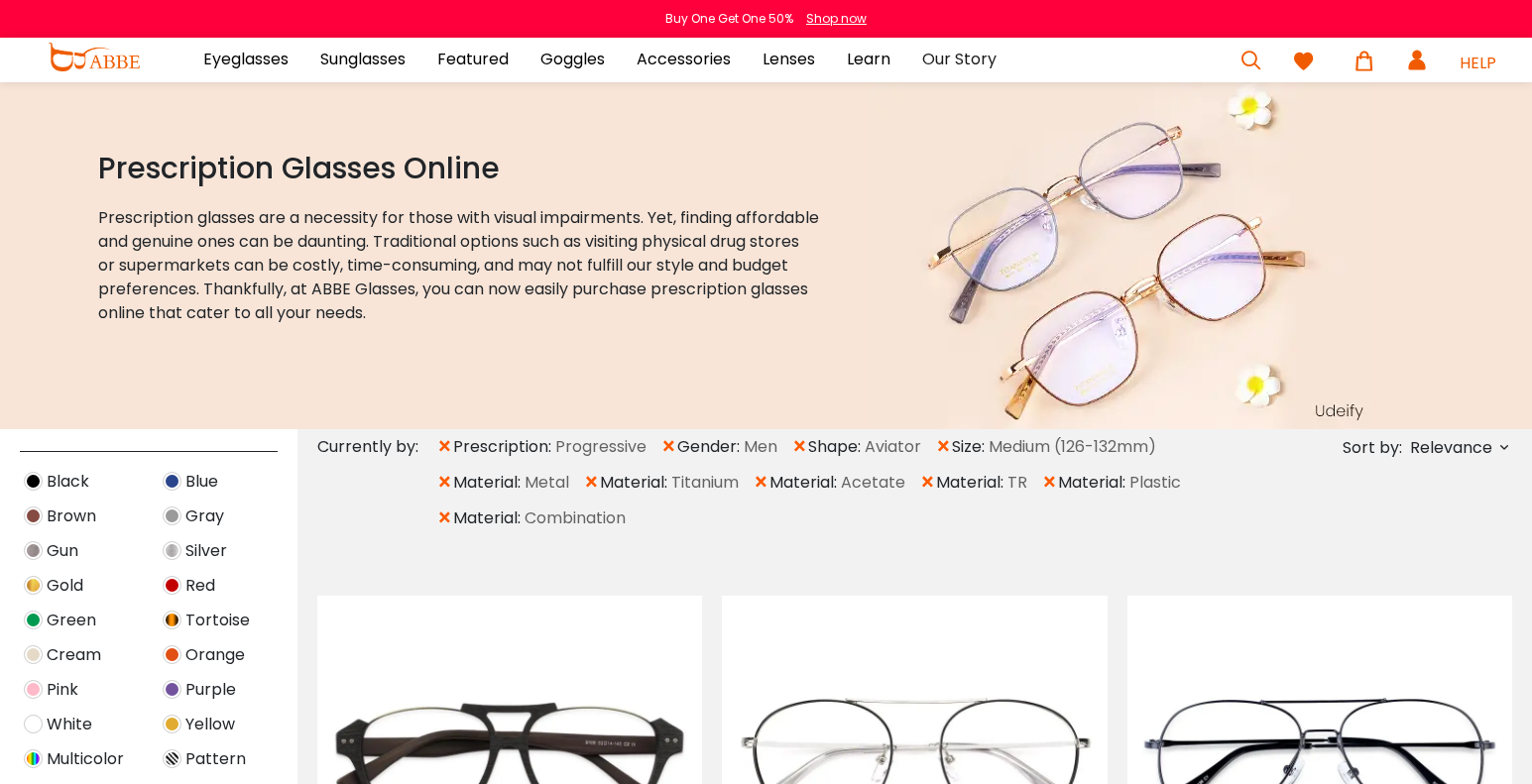 click at bounding box center [33, 481] 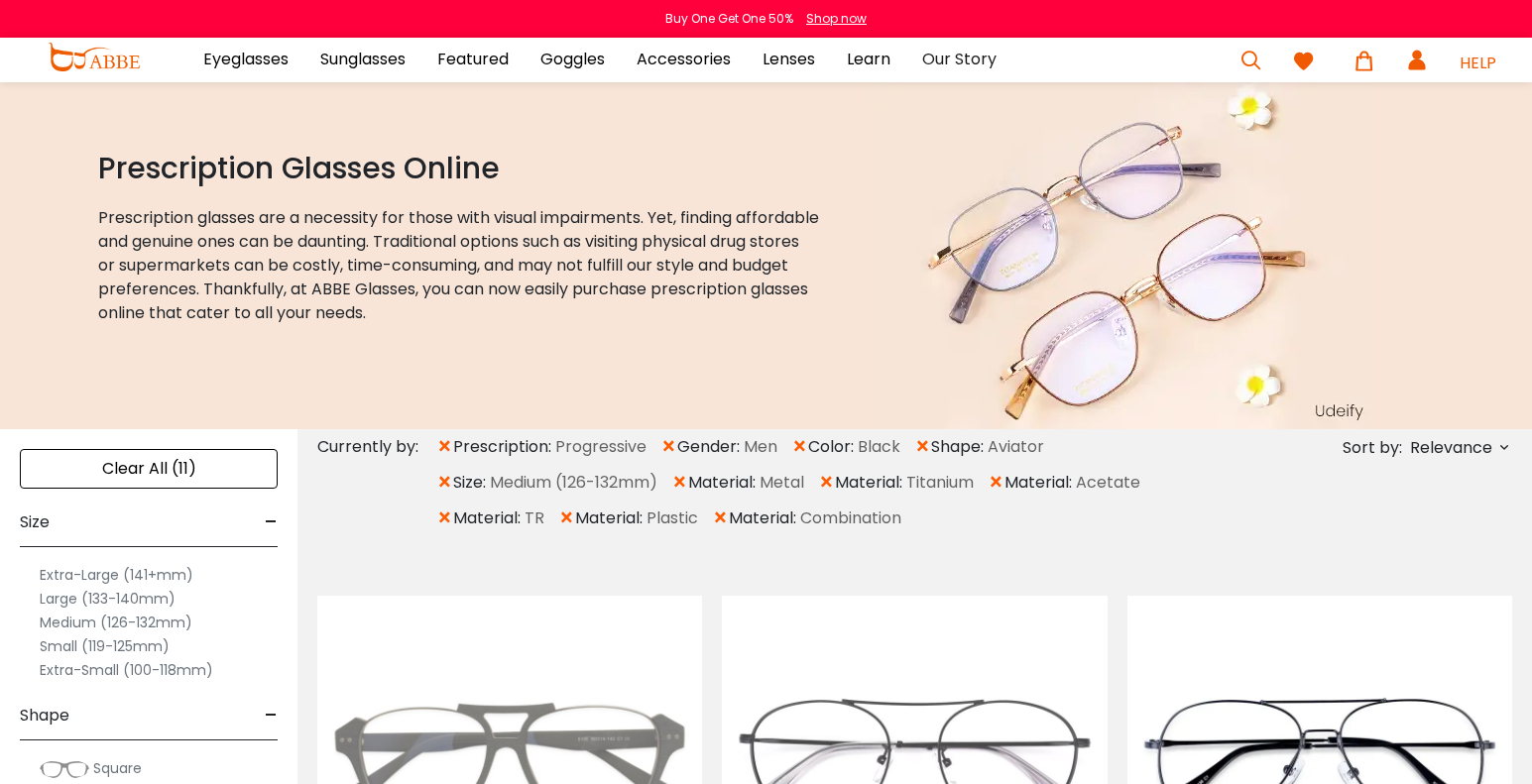 scroll, scrollTop: 0, scrollLeft: 0, axis: both 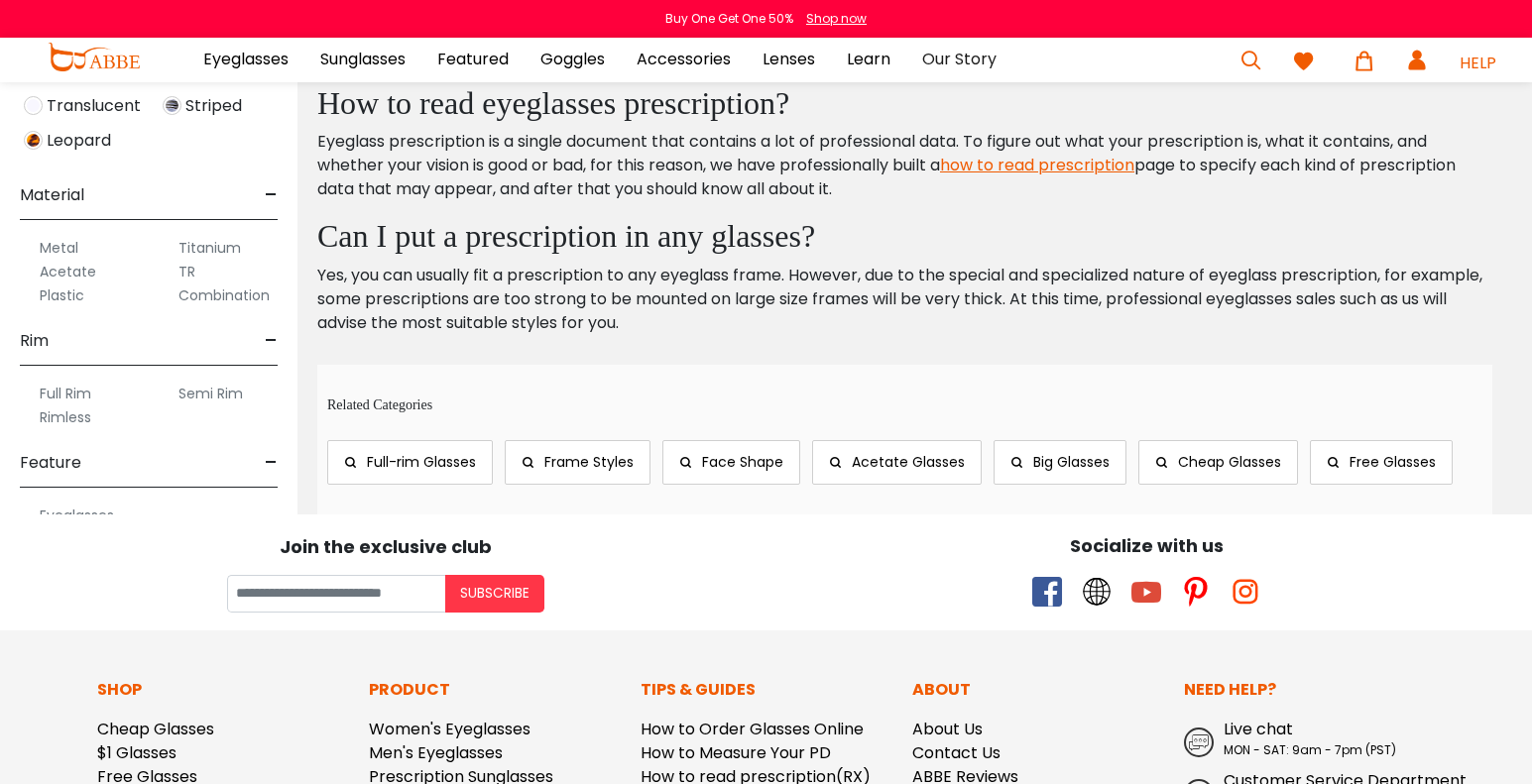 click on "Full Rim" at bounding box center [79, 393] 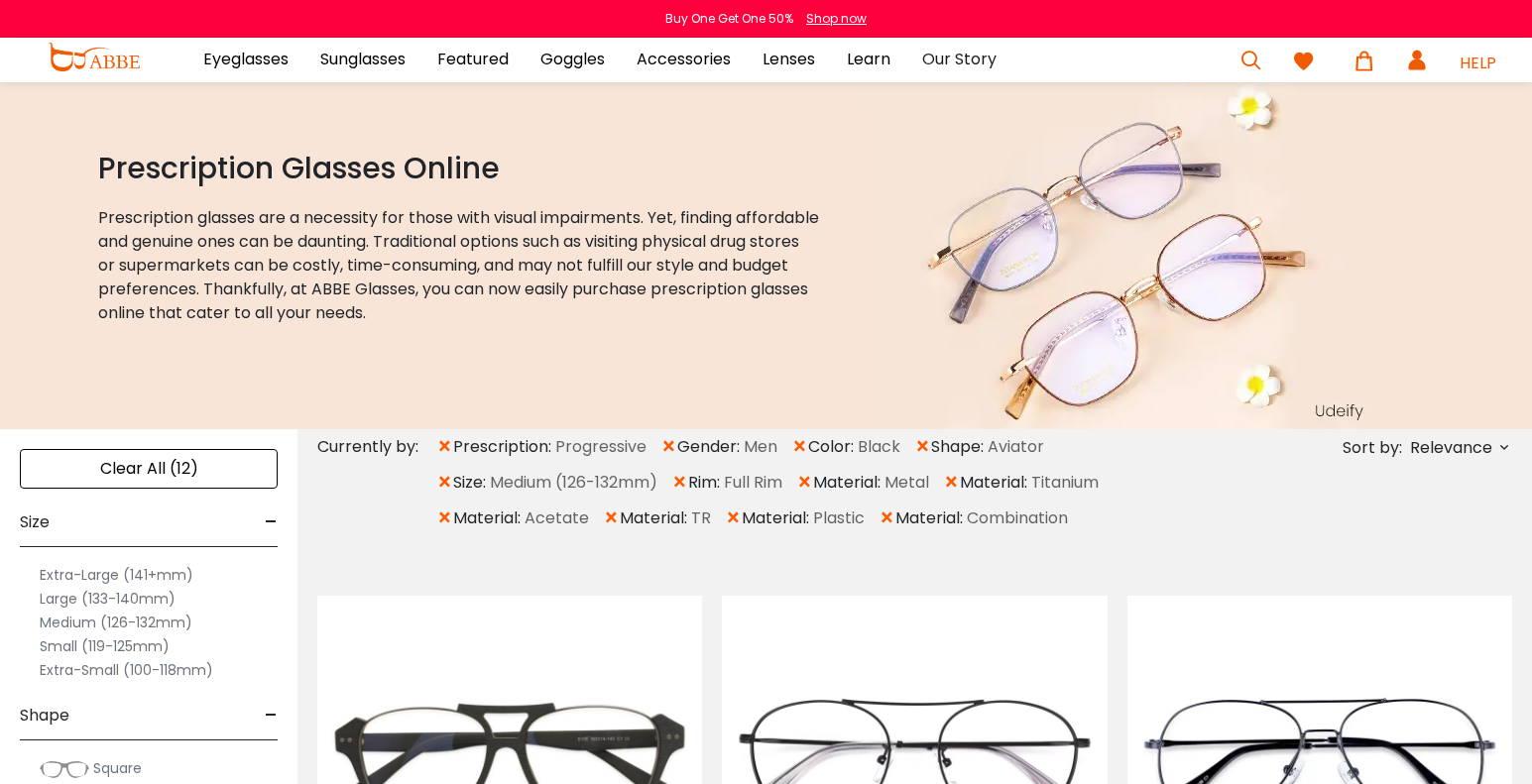 scroll, scrollTop: 0, scrollLeft: 0, axis: both 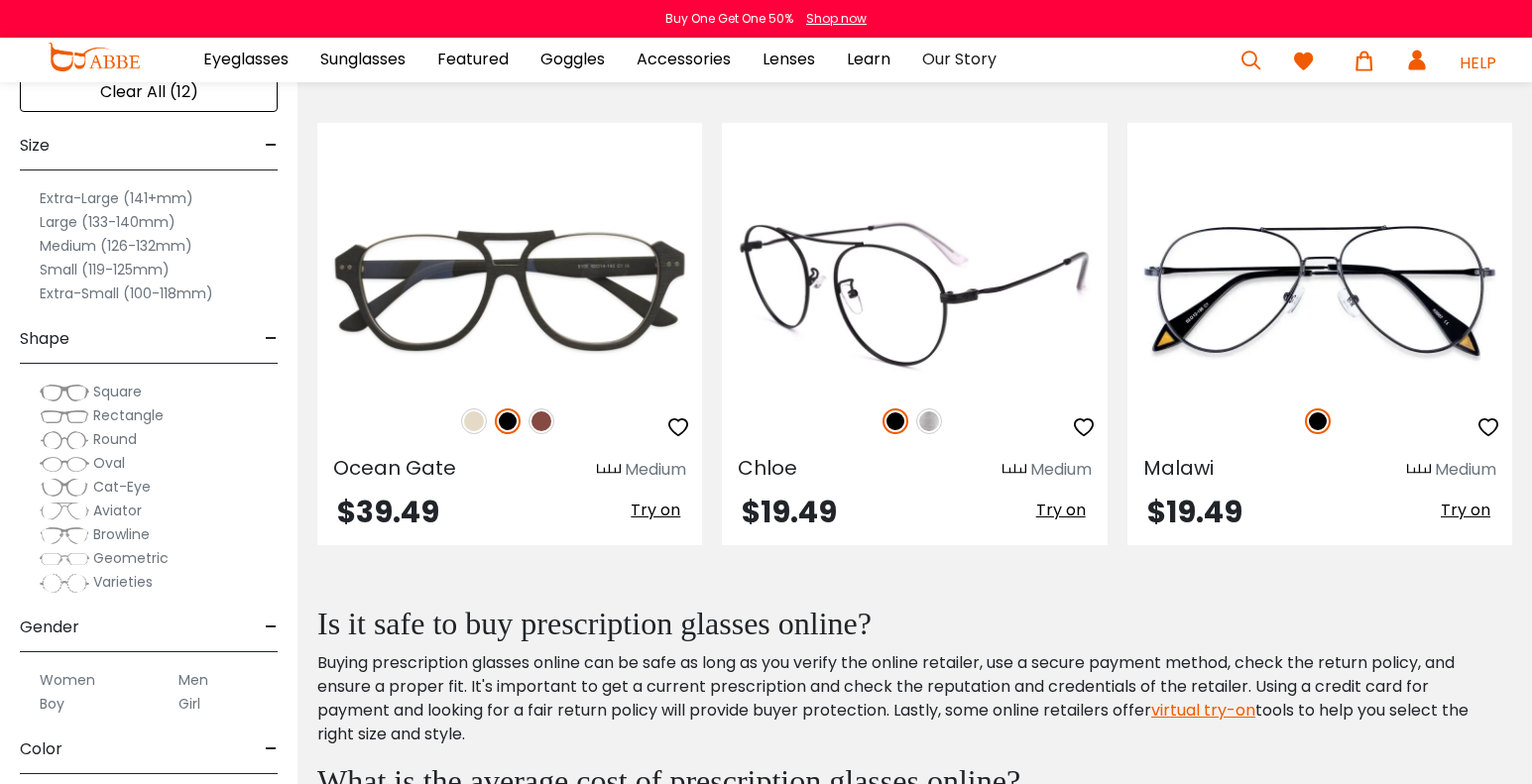 click at bounding box center (914, 290) 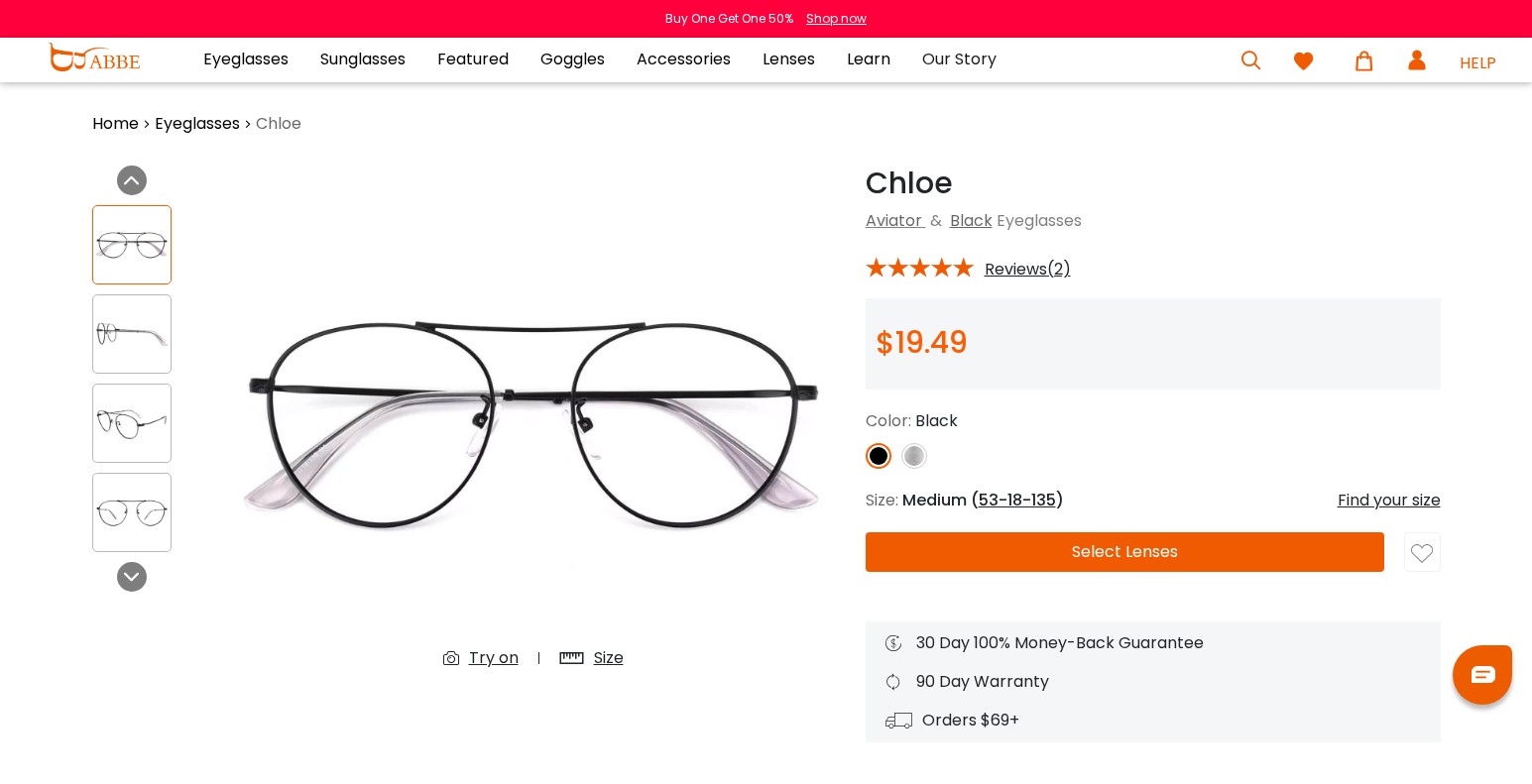 scroll, scrollTop: 0, scrollLeft: 0, axis: both 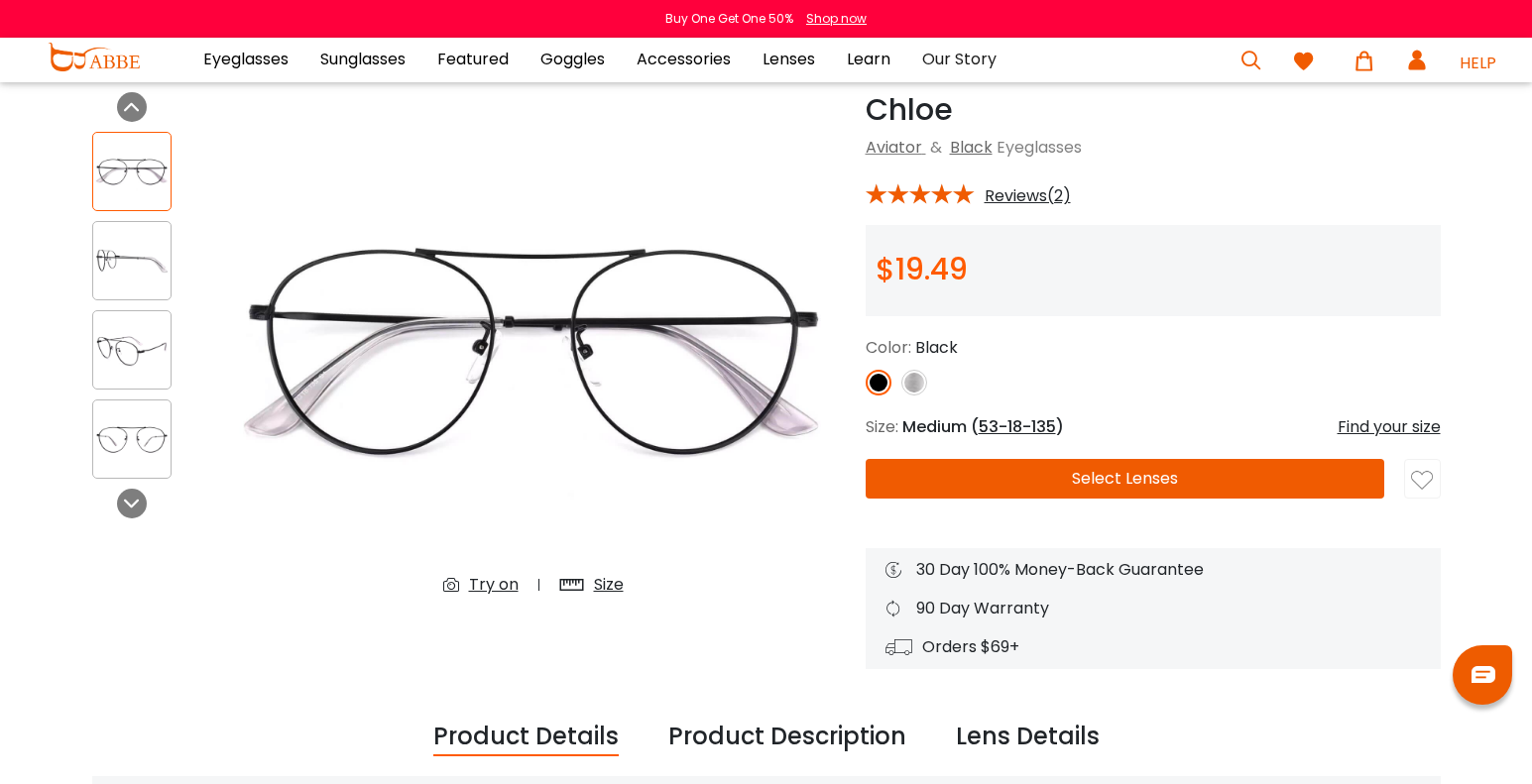 click on "Select Lenses" at bounding box center (1125, 479) 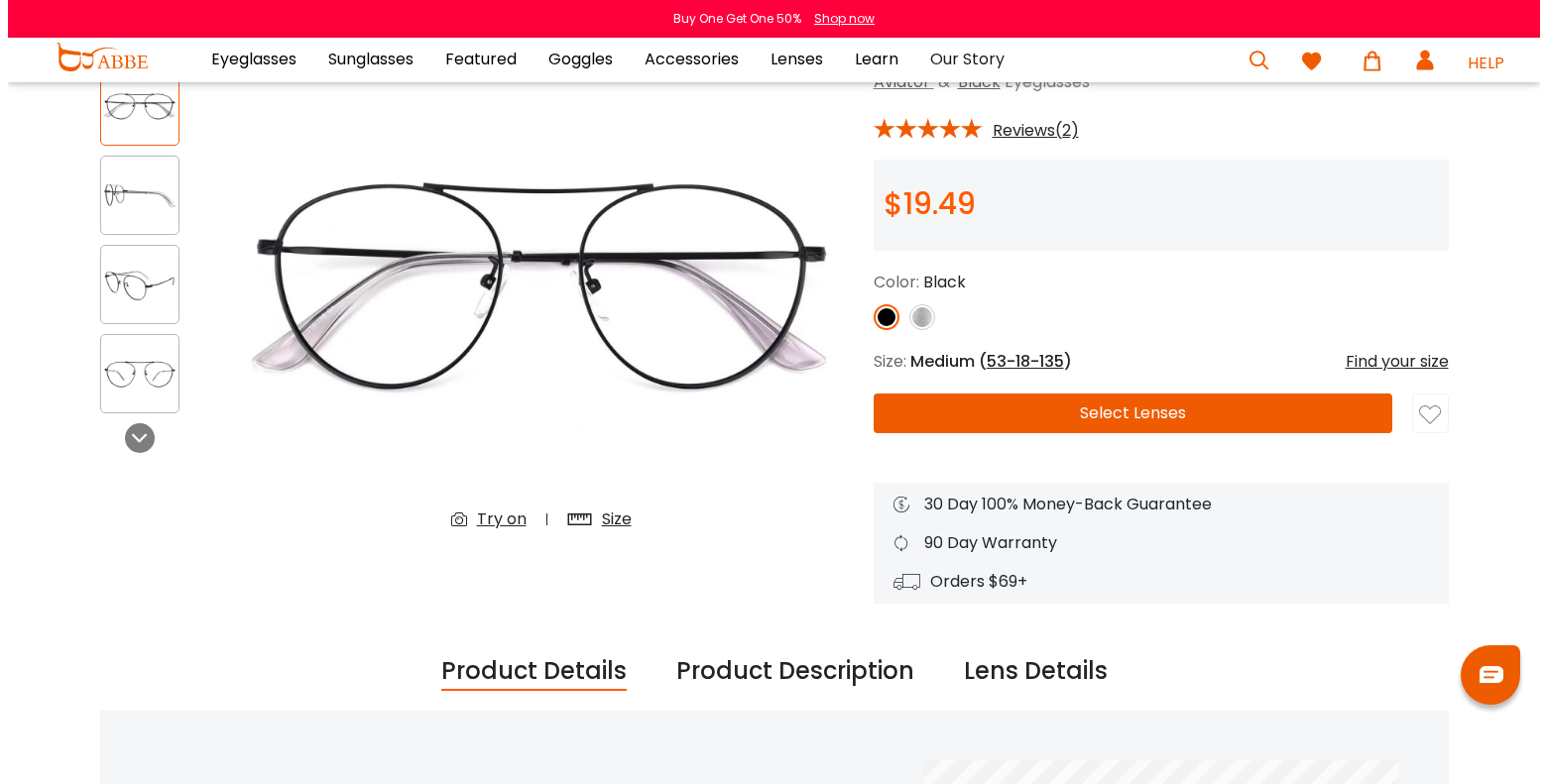 scroll, scrollTop: 136, scrollLeft: 0, axis: vertical 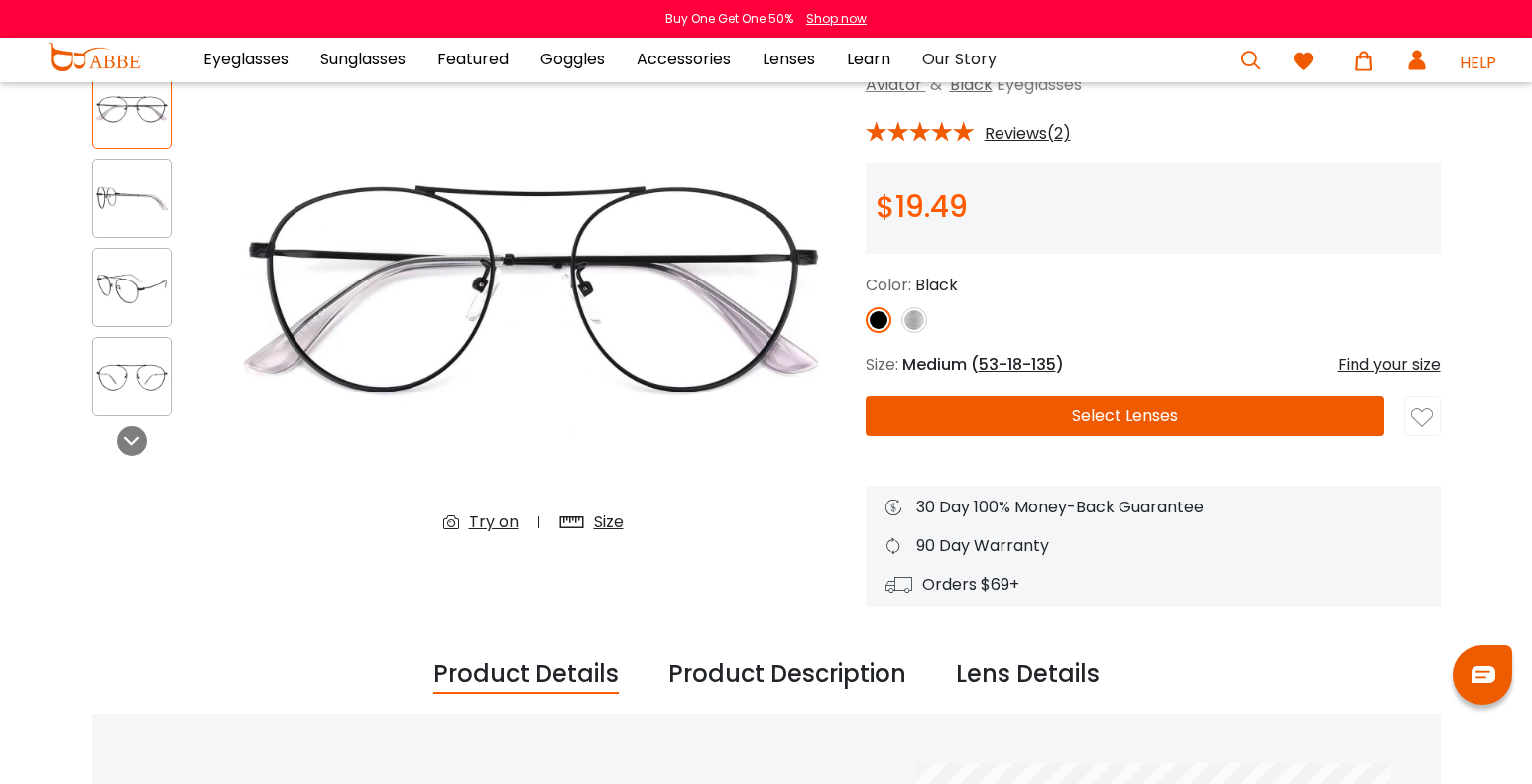 click on "Find your size" at bounding box center [1389, 365] 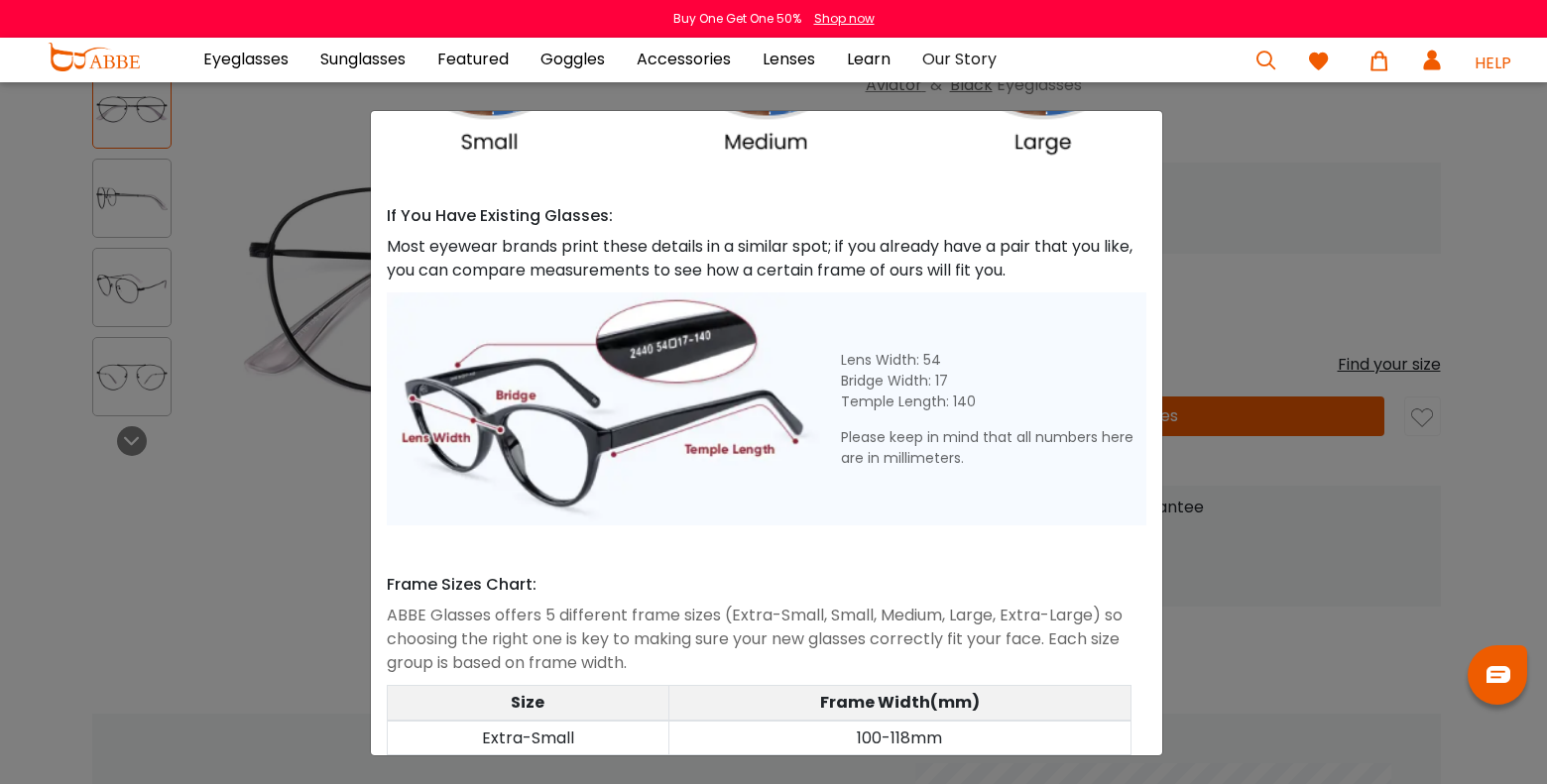 scroll, scrollTop: 698, scrollLeft: 0, axis: vertical 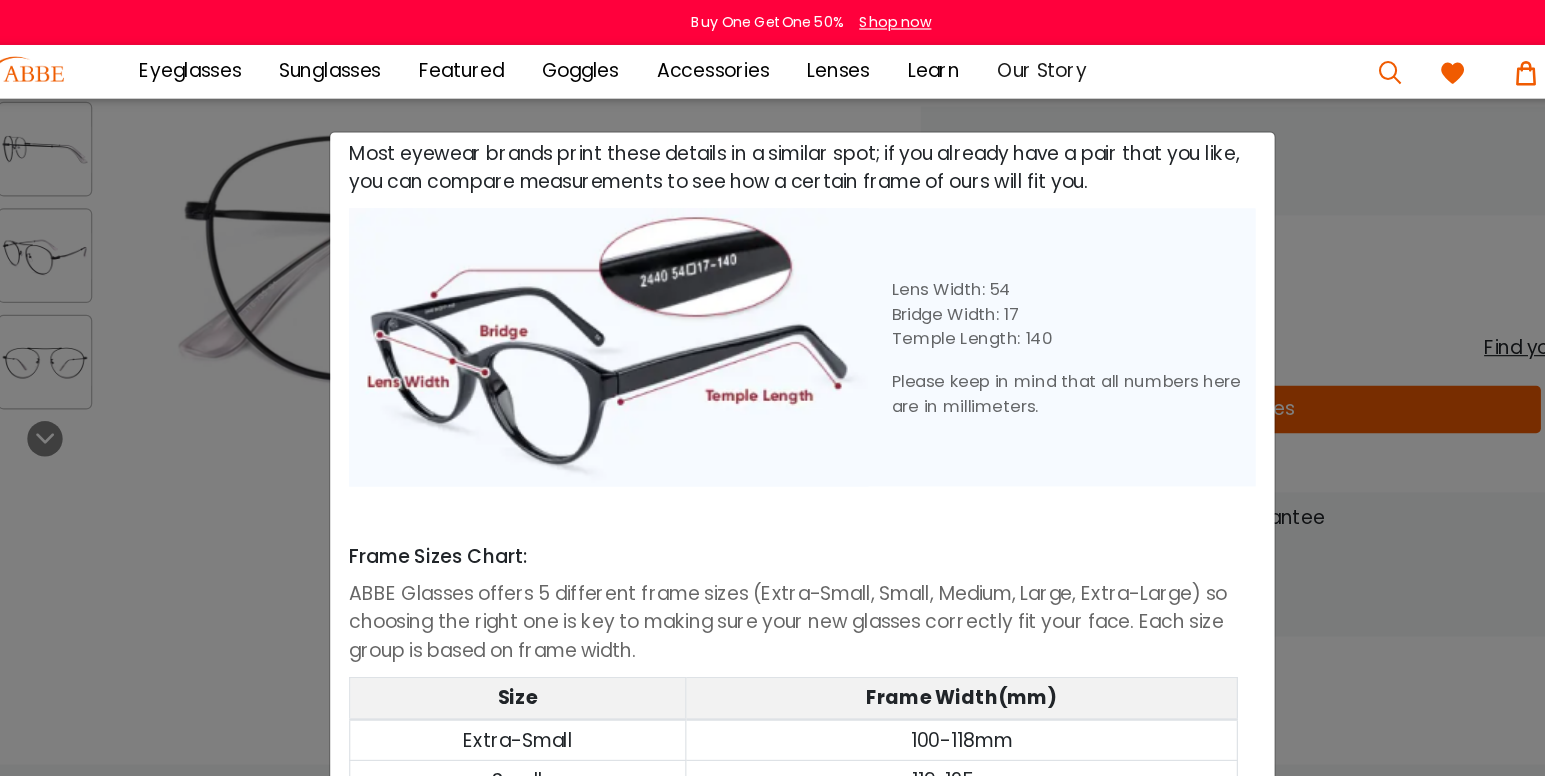 click at bounding box center (601, 293) 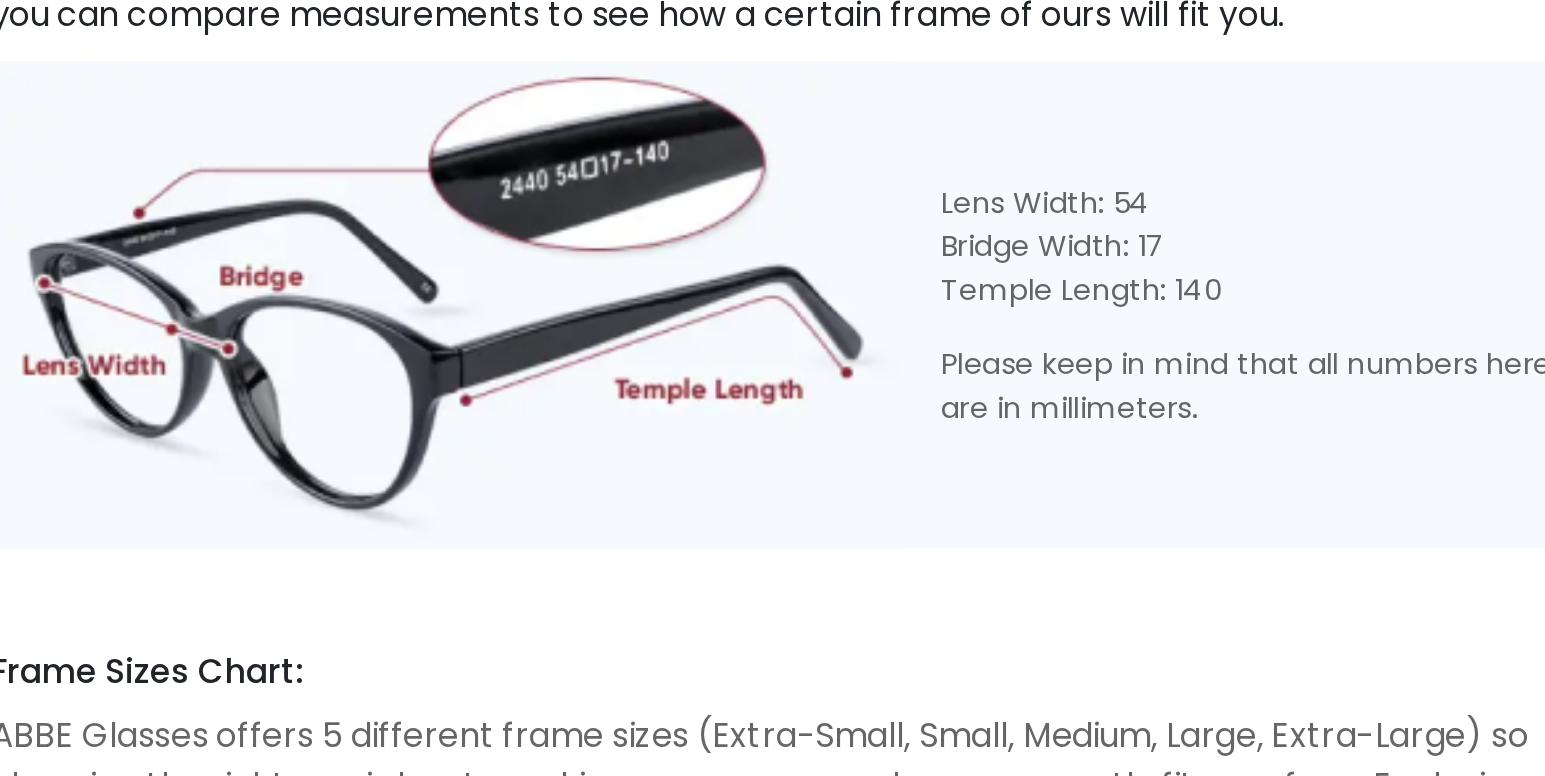 scroll, scrollTop: 754, scrollLeft: 0, axis: vertical 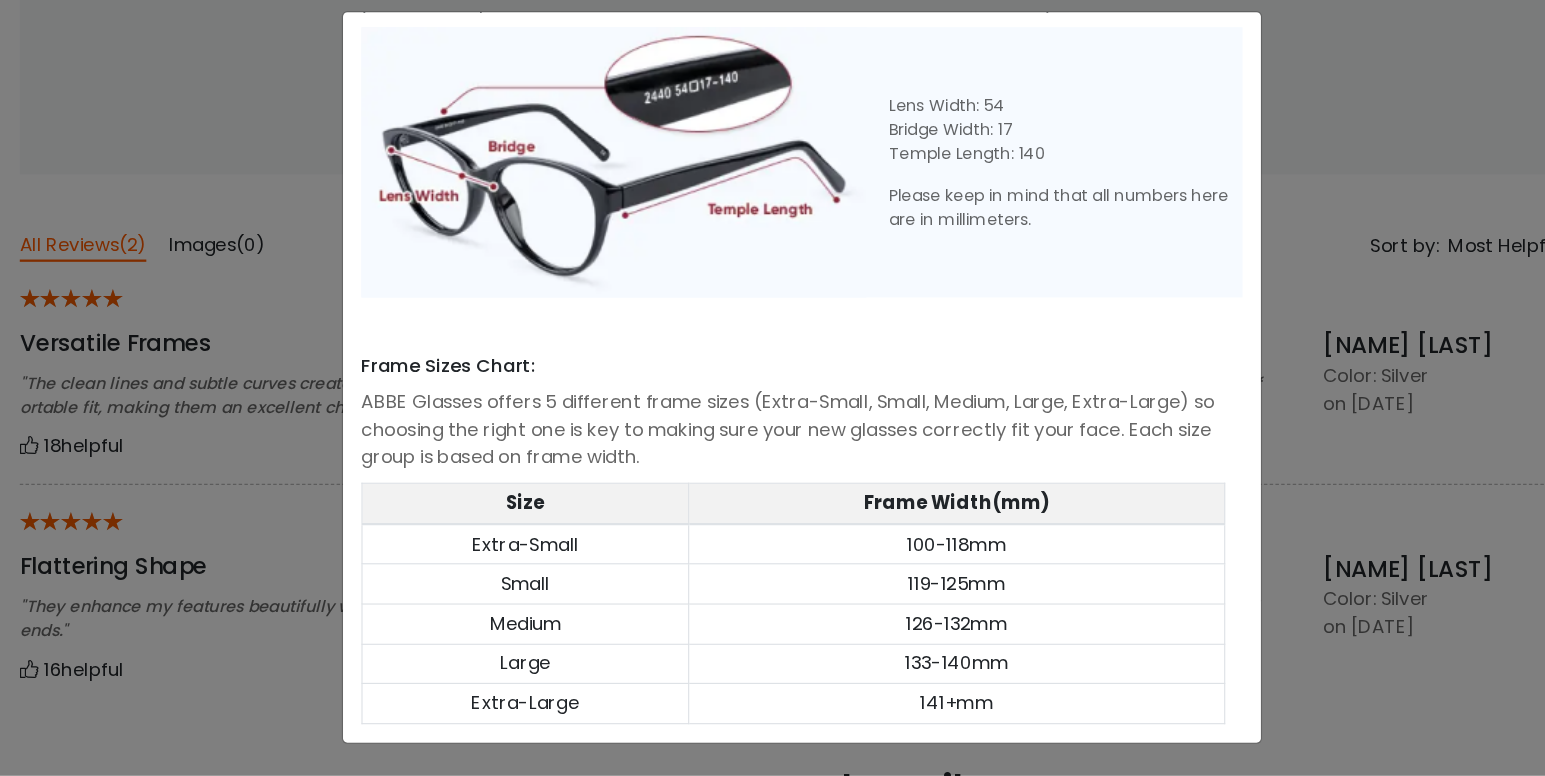 click on "Size Guide
×
A Skill For Finding Suitable Glasses Size:
Use a Credit Card
Place the card as shown (in the middle of your nose) and pay attention to the orienta-tion
If You Have Existing Glasses:
Most eyewear brands print these details in a similar spot; if you already have a pair that you like, you can compare measurements to see how a certain frame of ours will fit you.
Lens Width: 54
Bridge Width: 17
Temple Length: 140 Size" at bounding box center (772, 388) 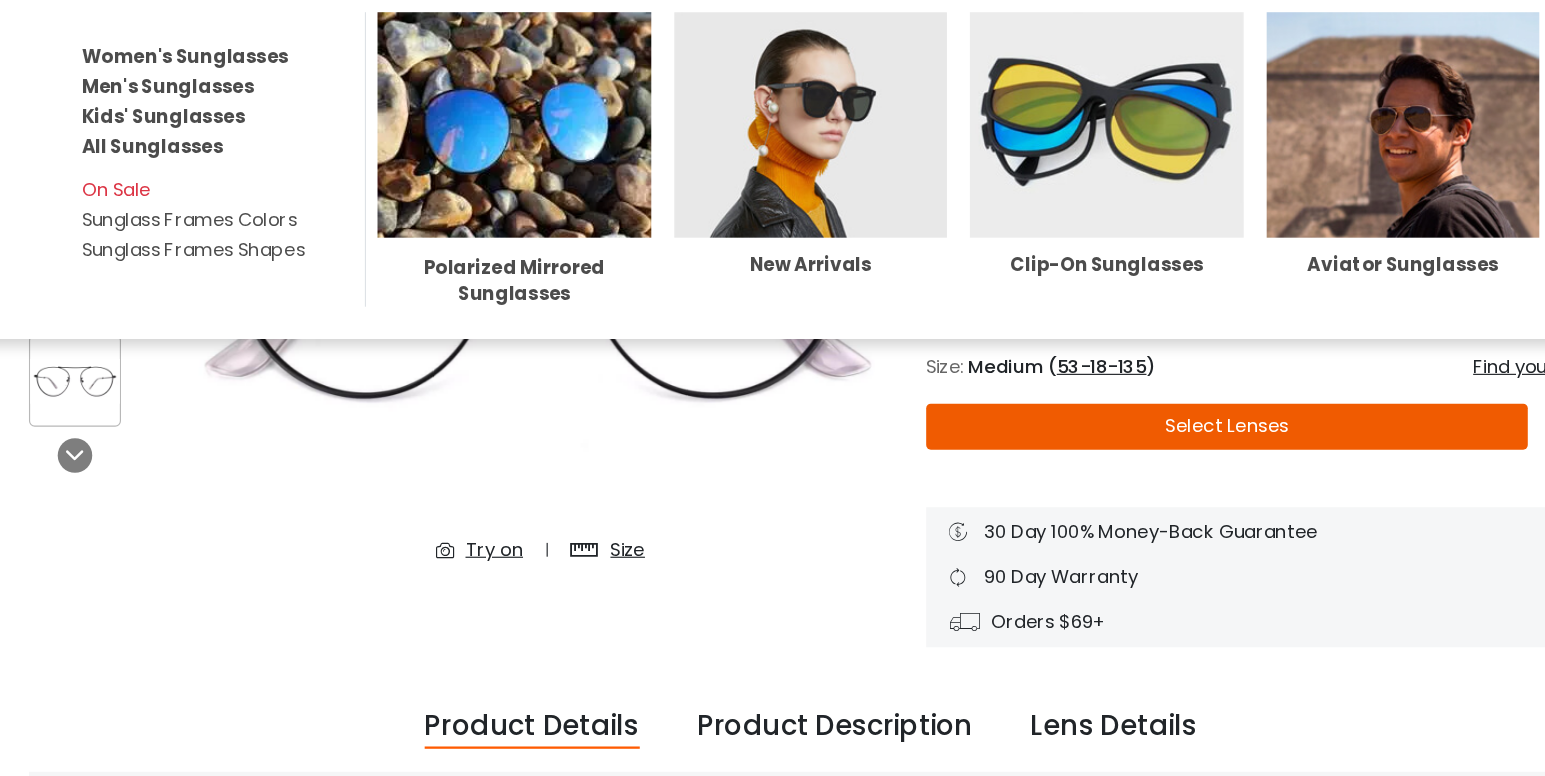 scroll, scrollTop: 99, scrollLeft: 0, axis: vertical 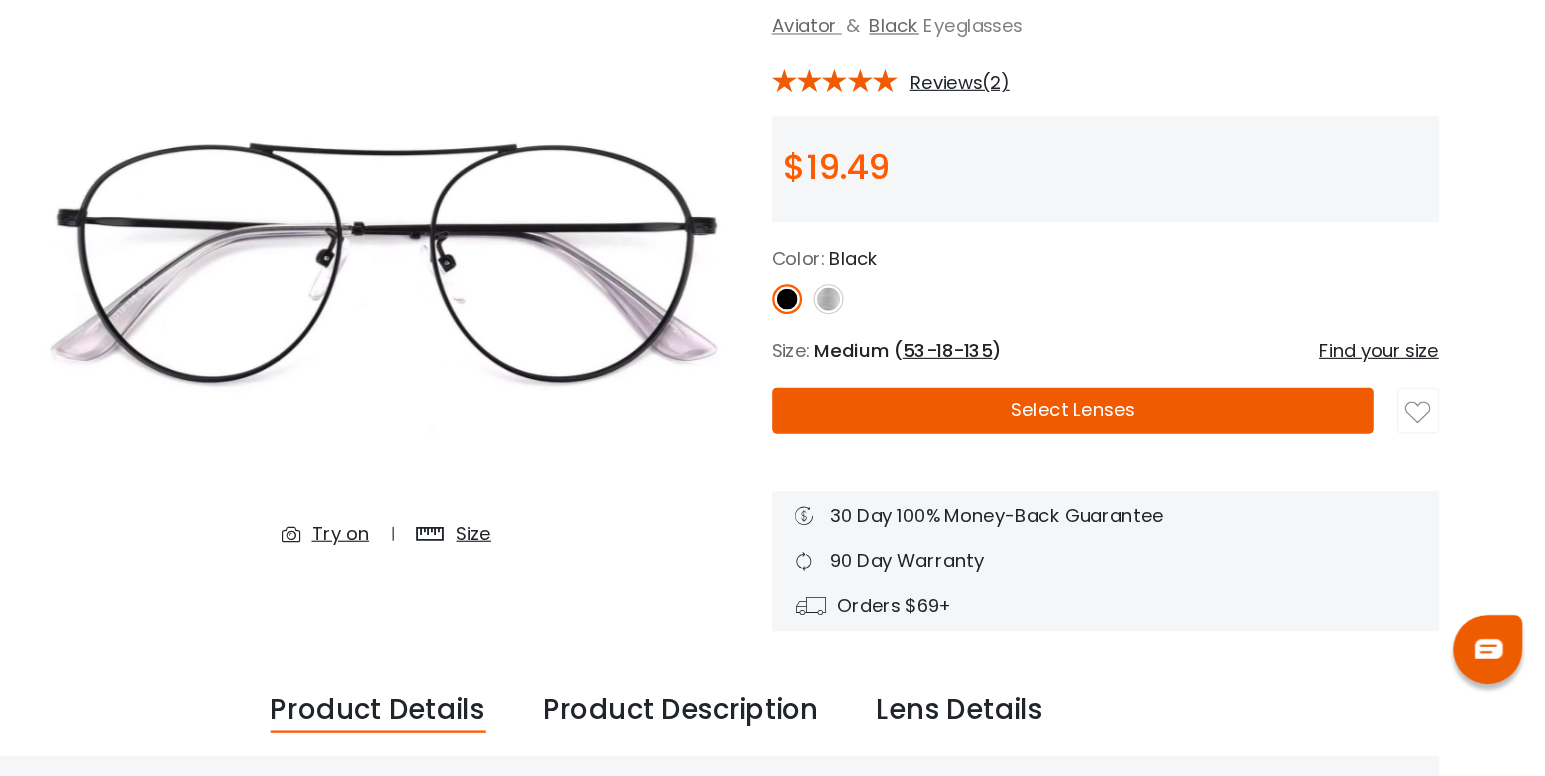click on "Find your size" at bounding box center [1401, 406] 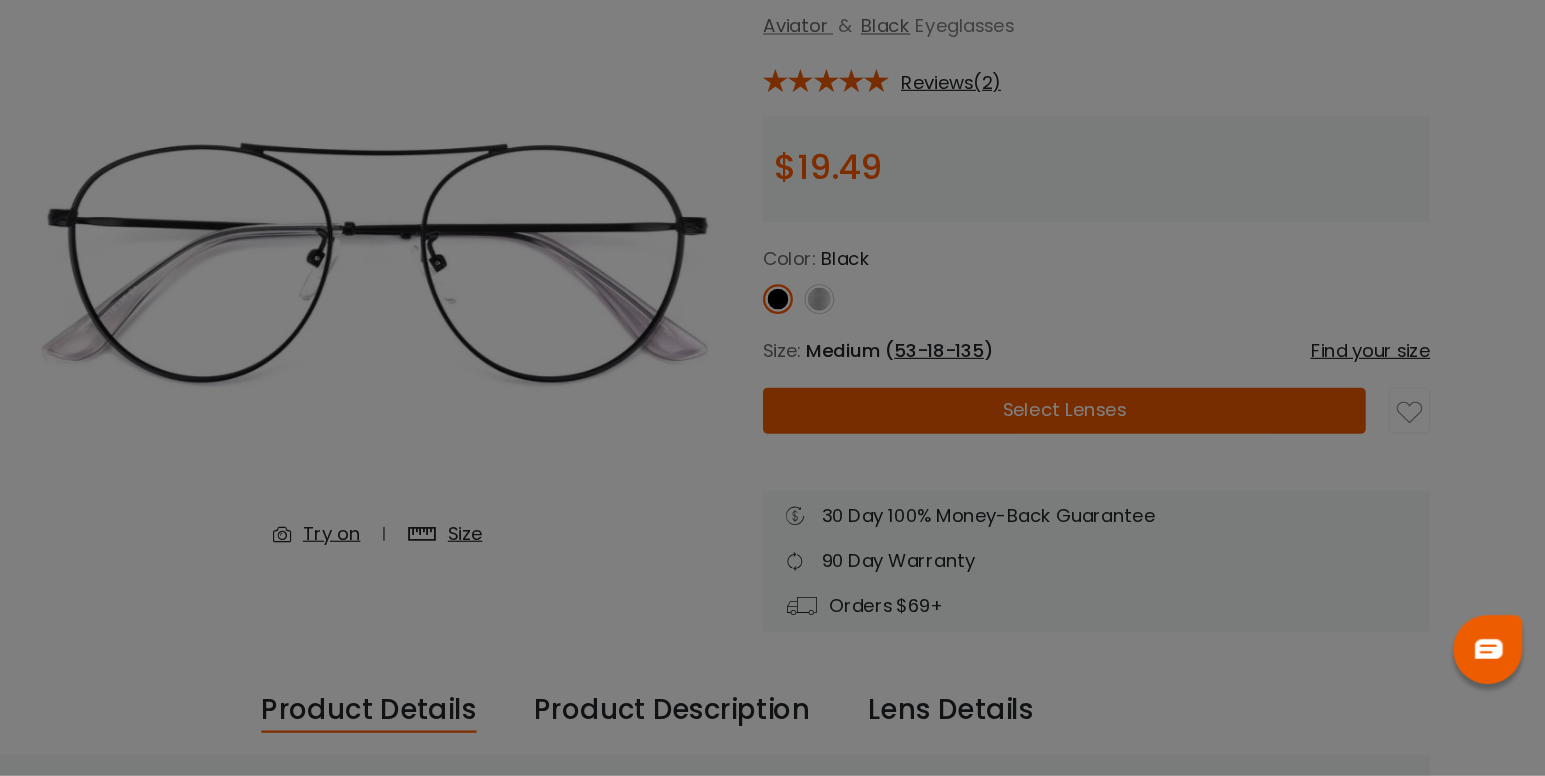 scroll, scrollTop: 0, scrollLeft: 0, axis: both 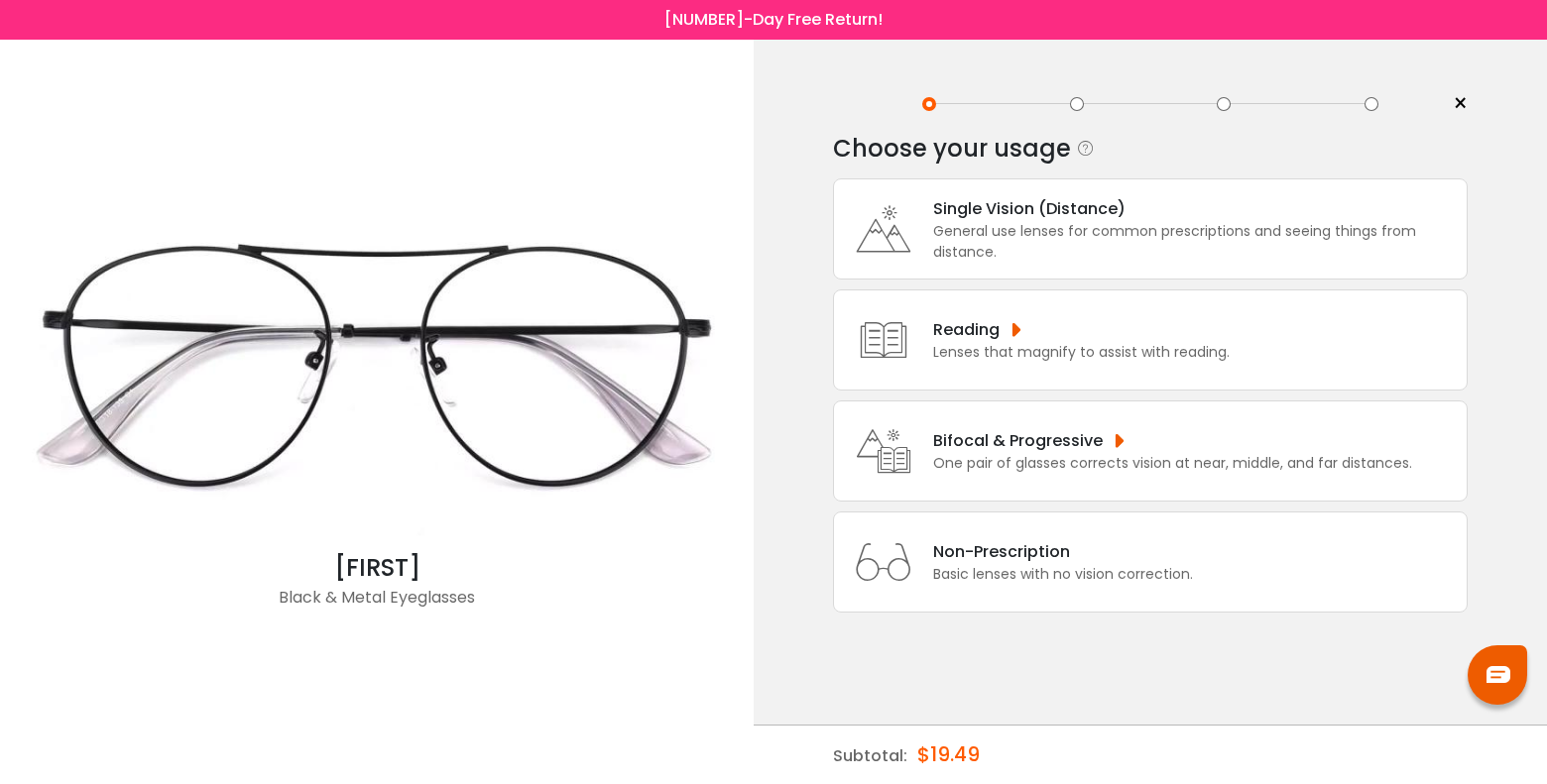 click on "Bifocal & Progressive" at bounding box center (1195, 208) 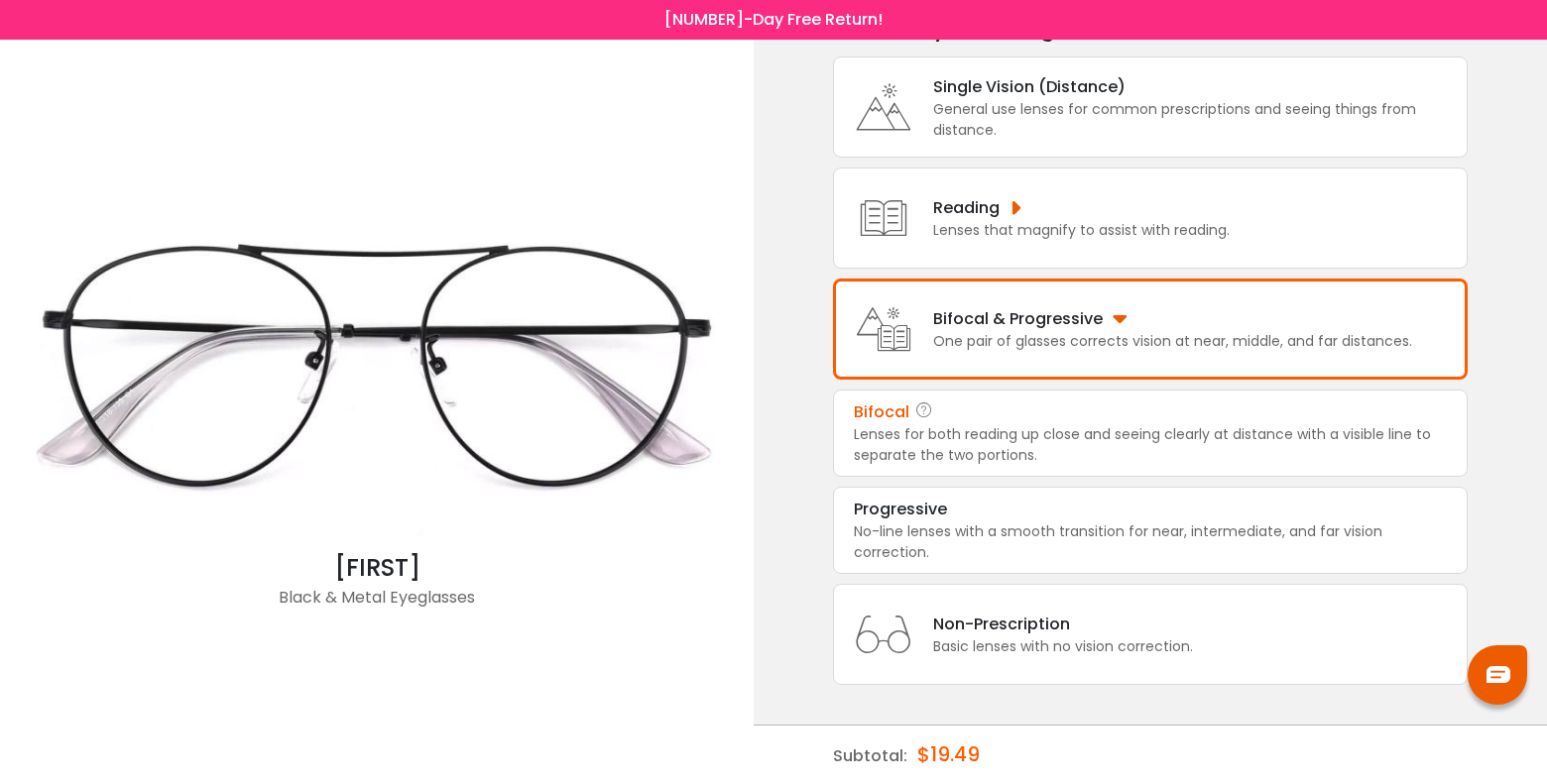 scroll, scrollTop: 150, scrollLeft: 0, axis: vertical 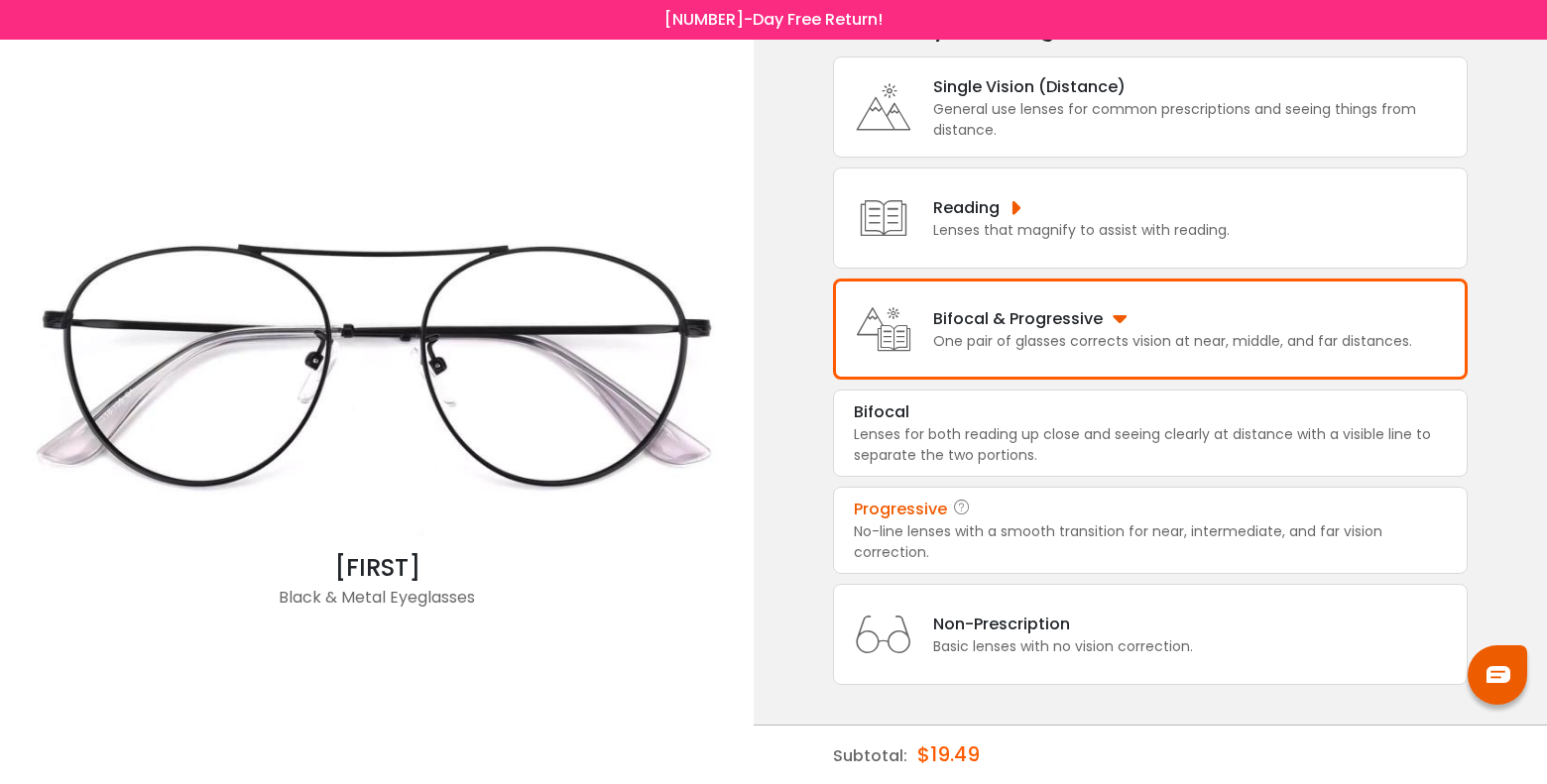 click on "Progressive" at bounding box center [882, 412] 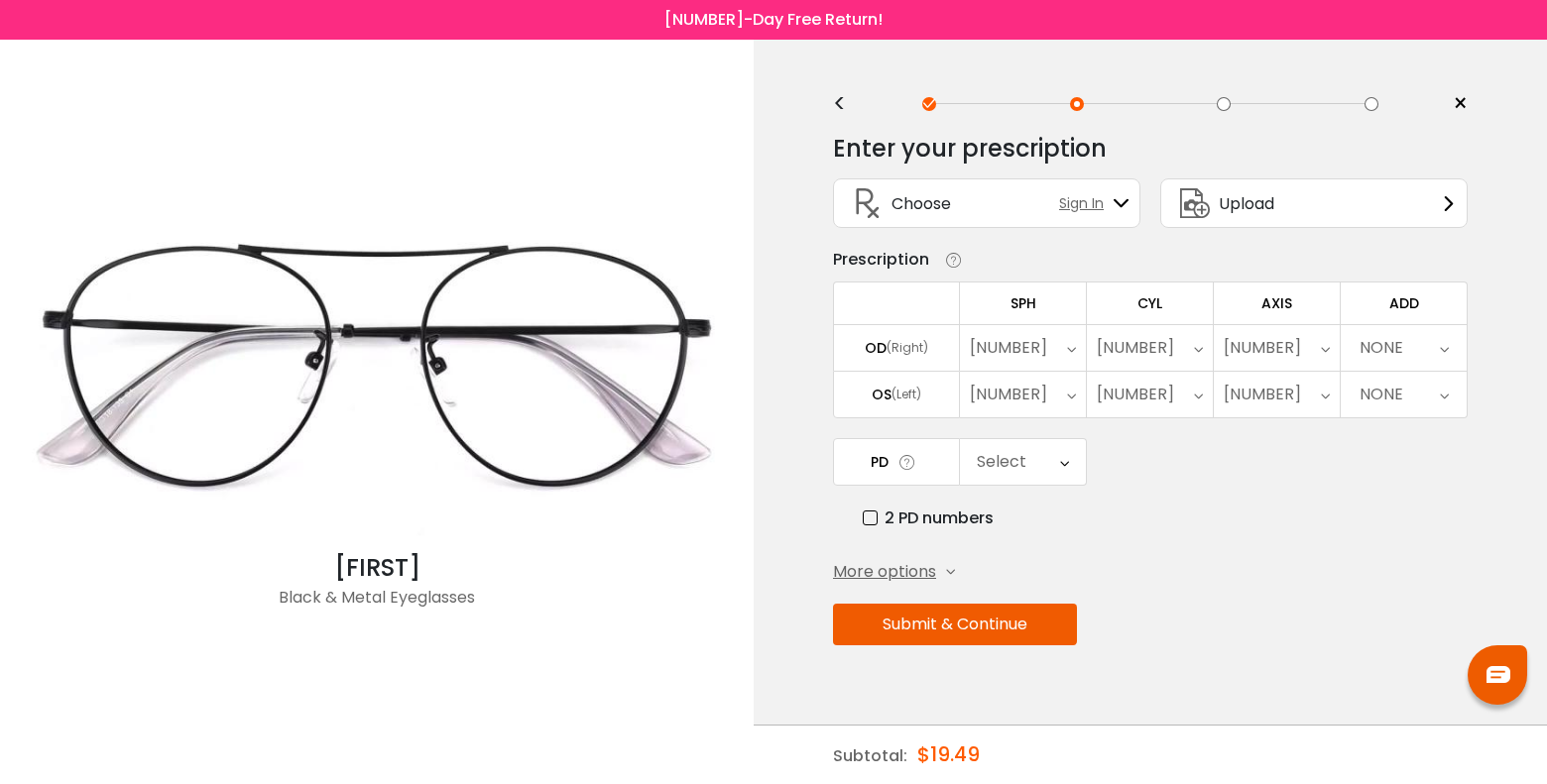 scroll, scrollTop: 0, scrollLeft: 0, axis: both 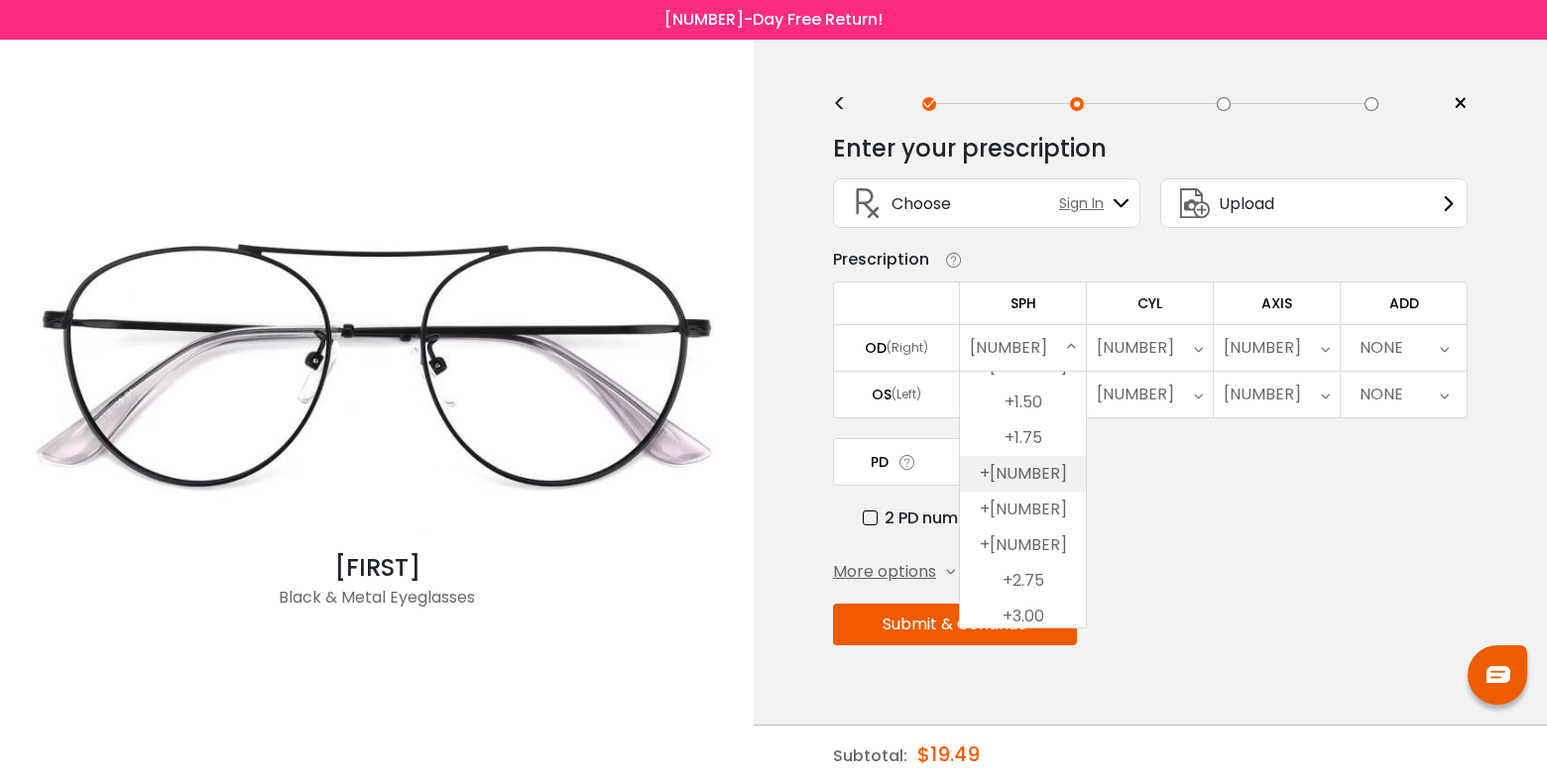 click on "+2.00" at bounding box center [1022, 474] 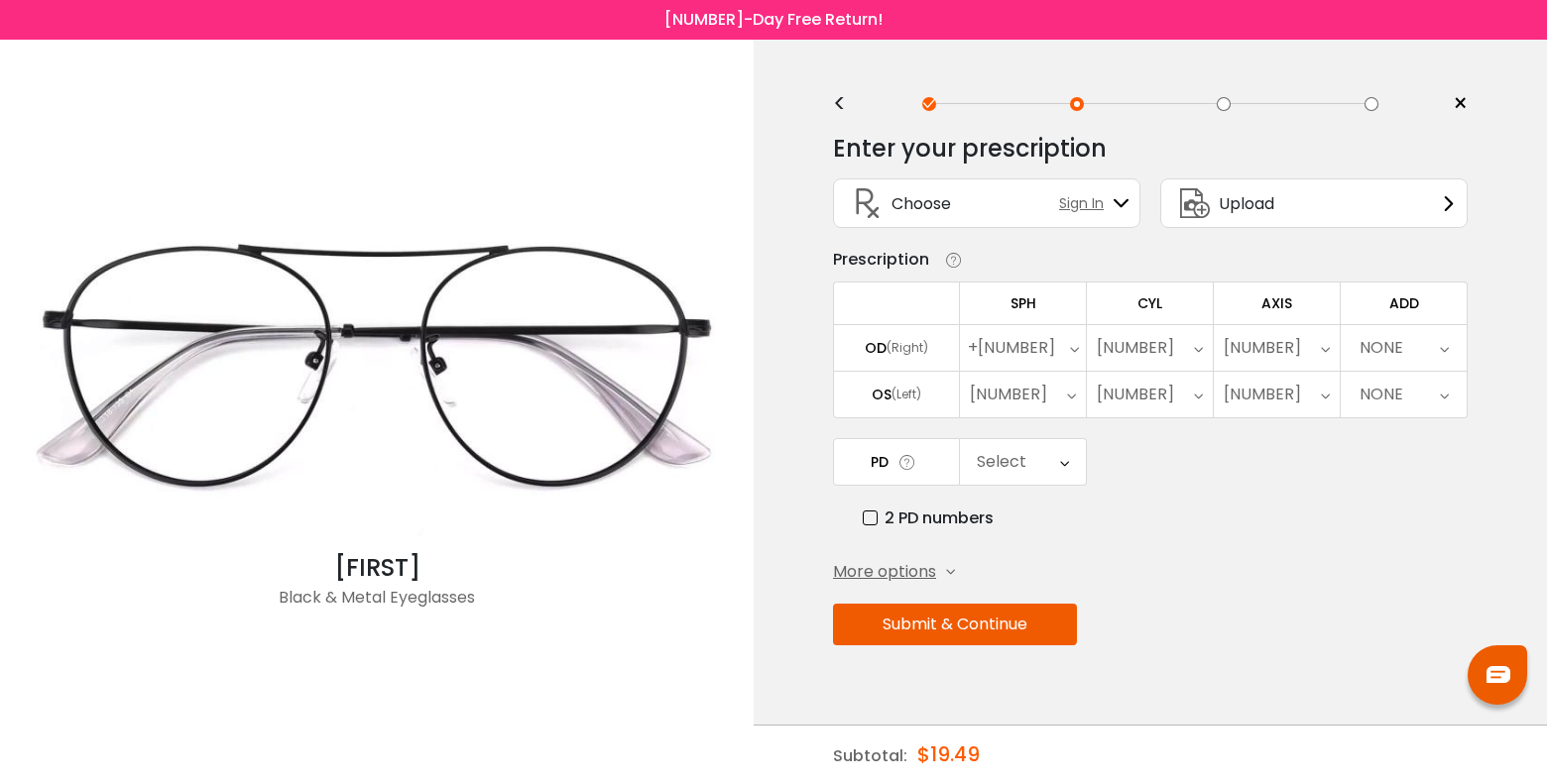 click on "0.00" at bounding box center (1022, 348) 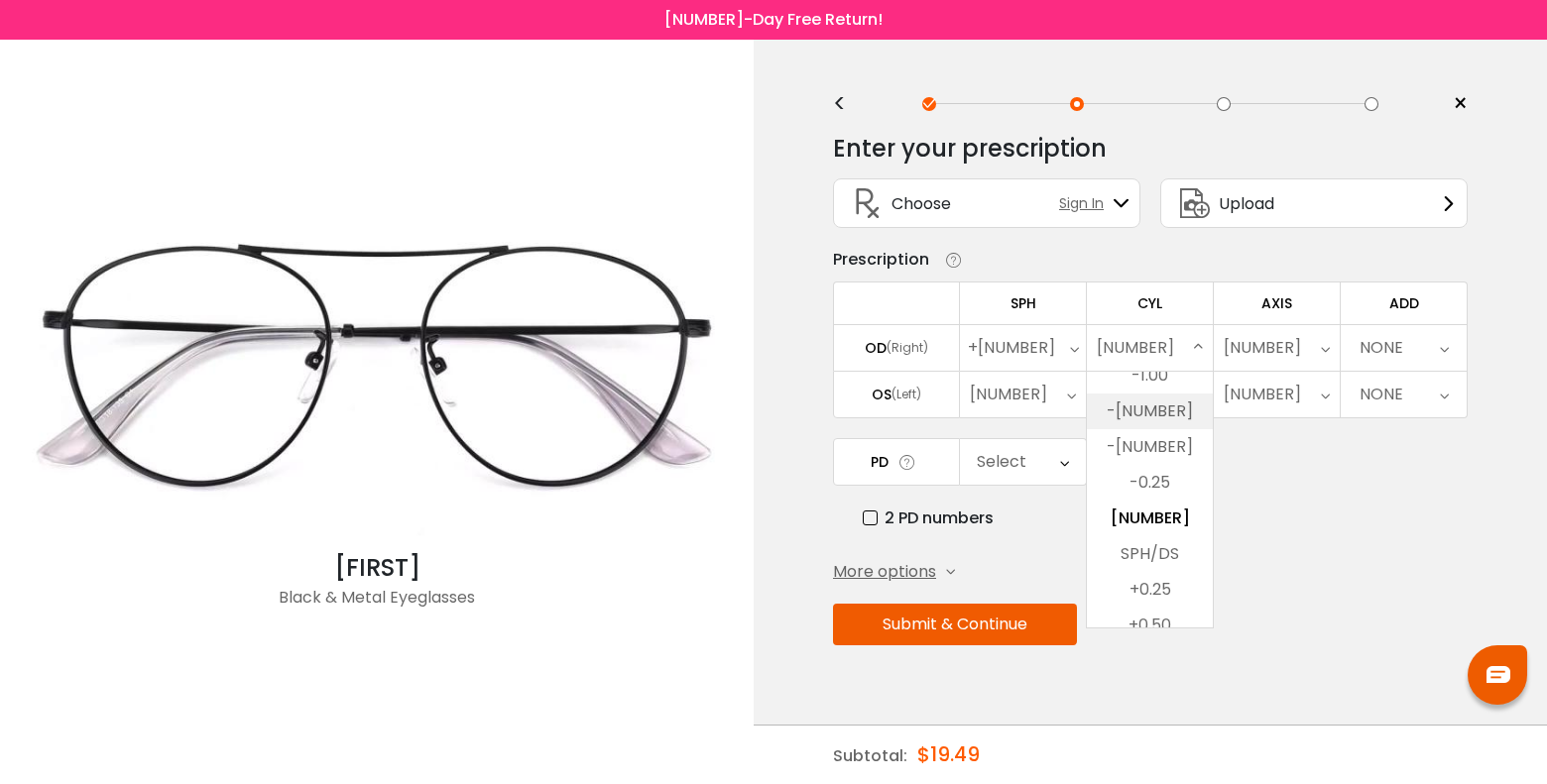 click on "-0.75" at bounding box center (1149, 411) 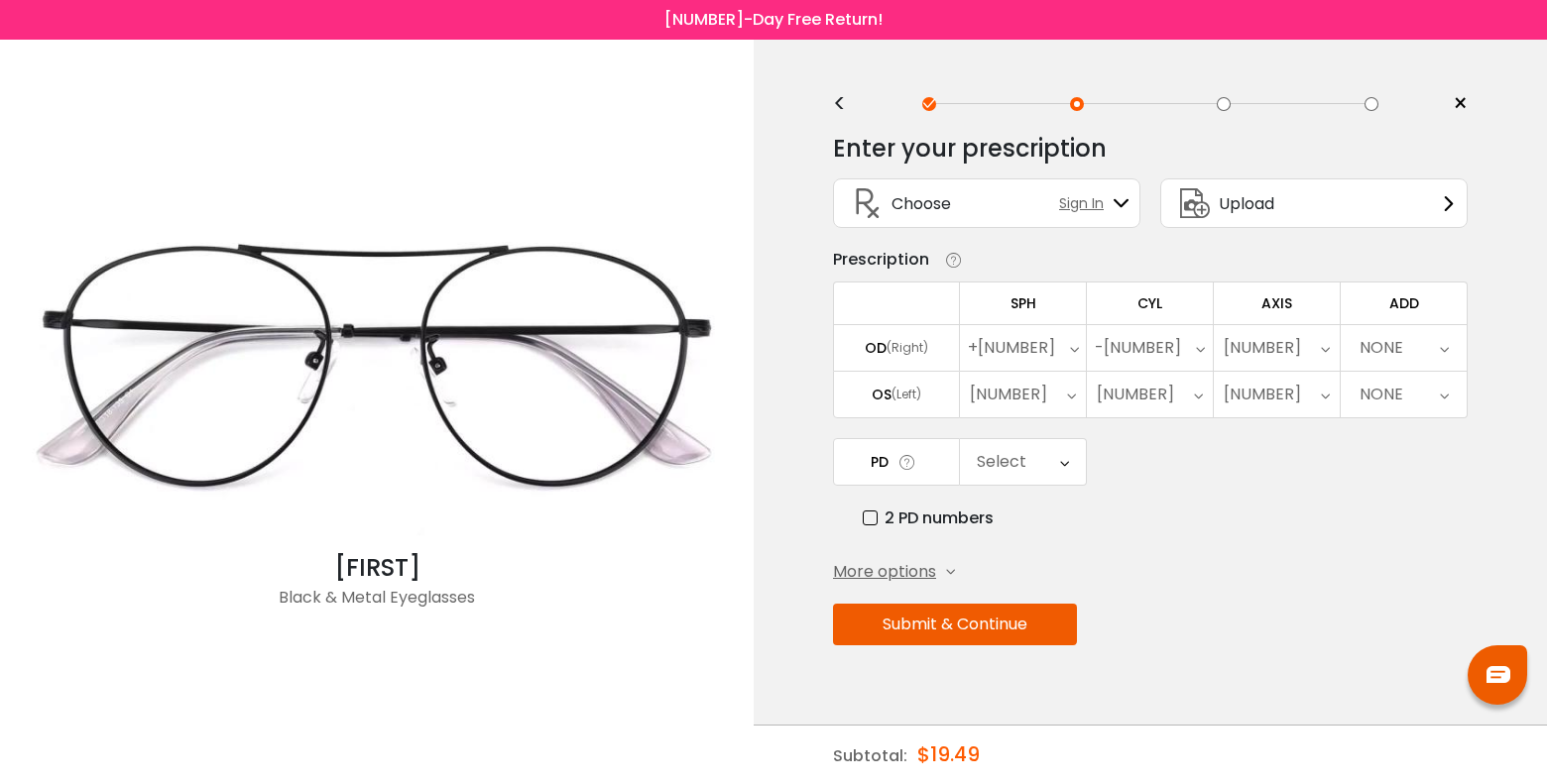 click at bounding box center [1074, 348] 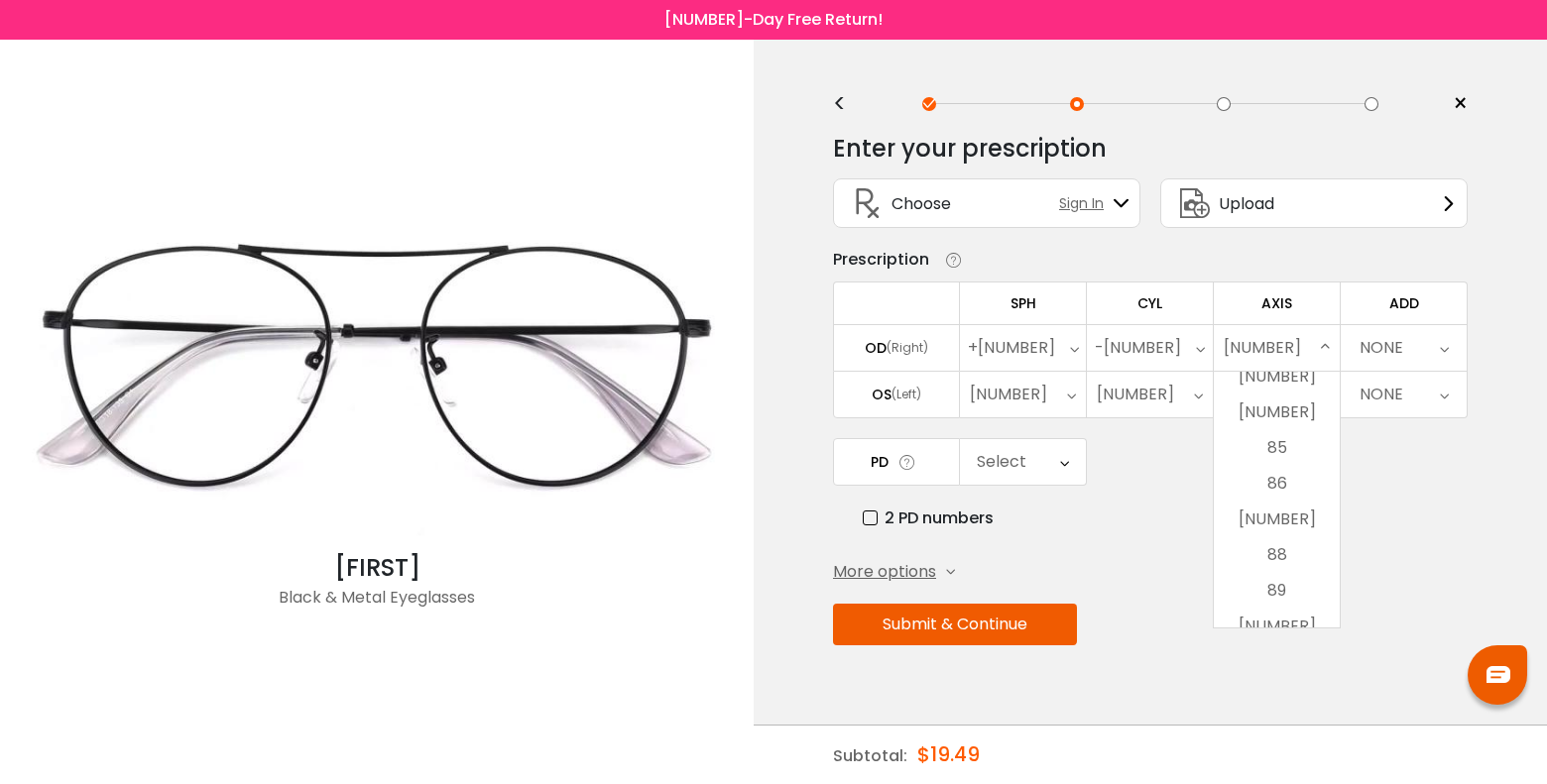 scroll, scrollTop: 2978, scrollLeft: 0, axis: vertical 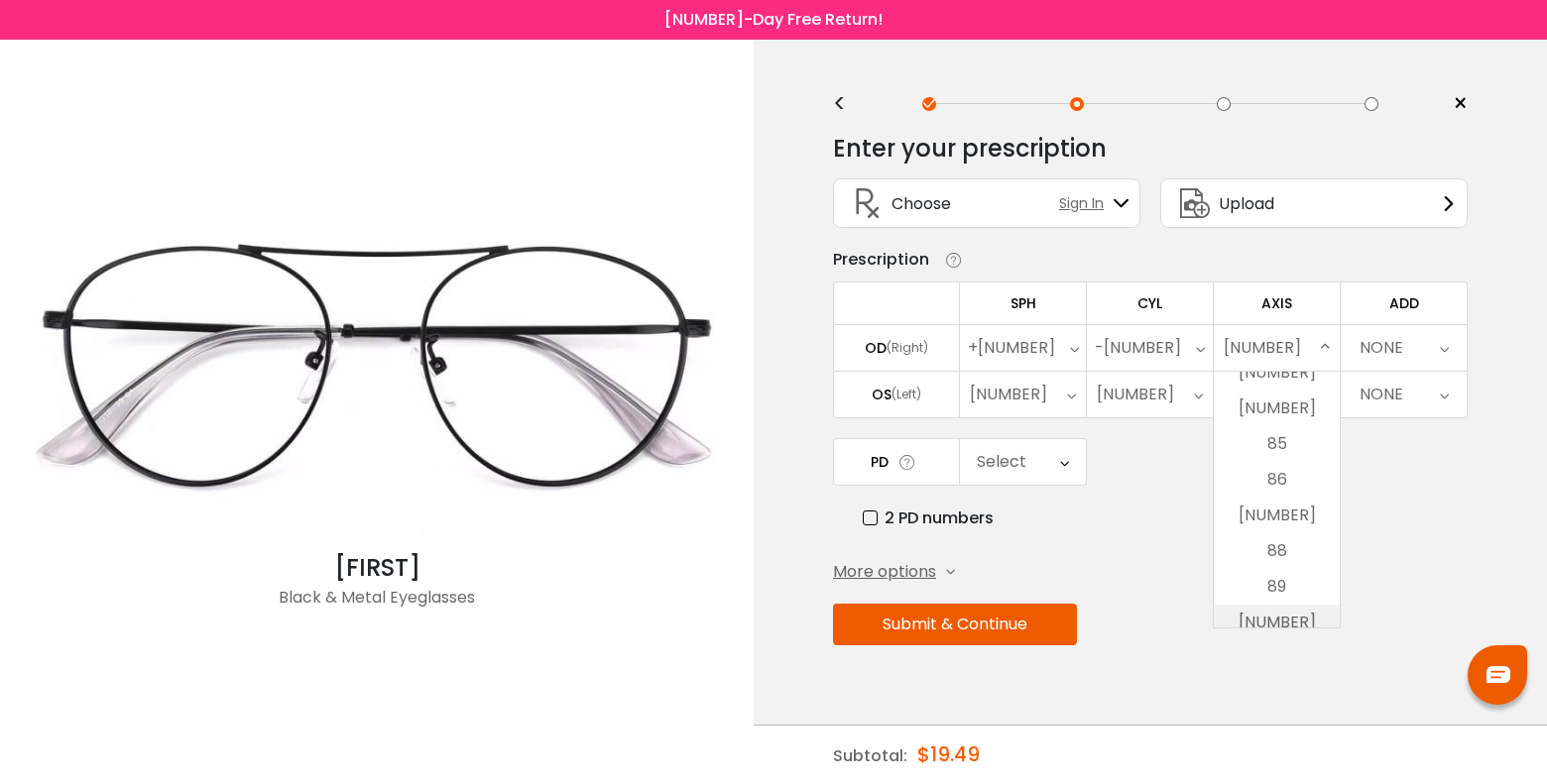 click on "90" at bounding box center [1276, 622] 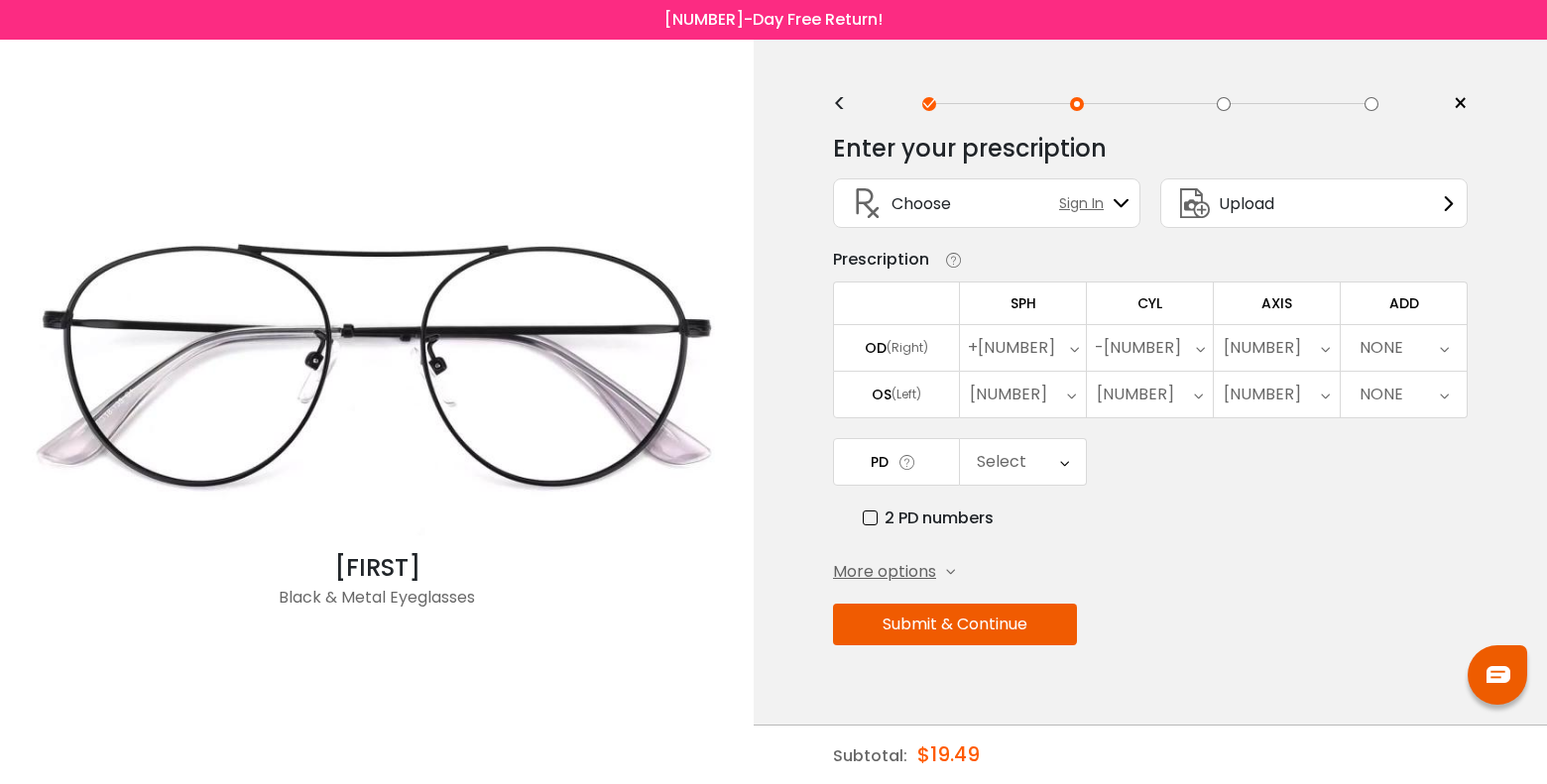 click on "NONE" at bounding box center (1403, 348) 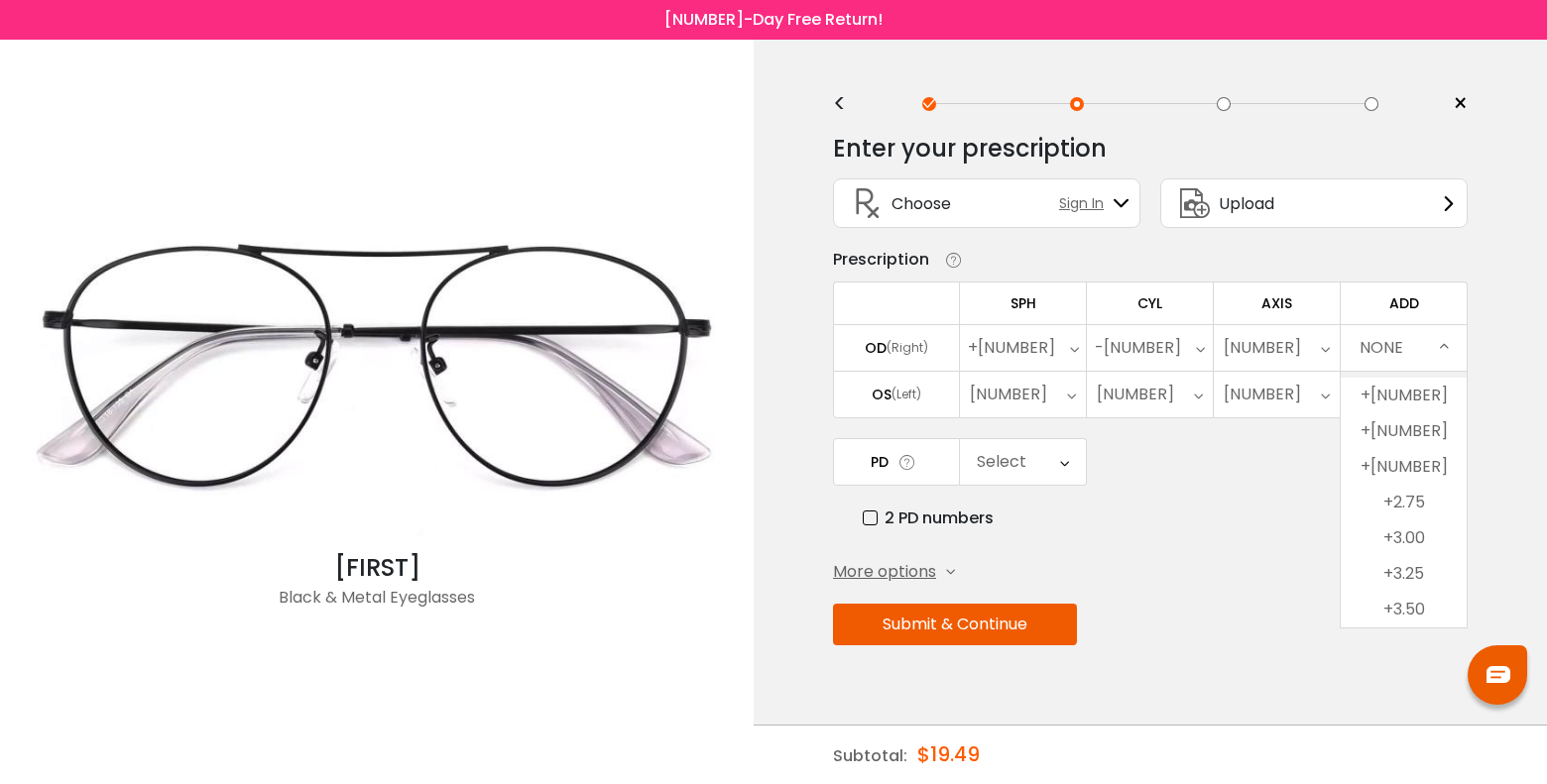 scroll, scrollTop: 244, scrollLeft: 0, axis: vertical 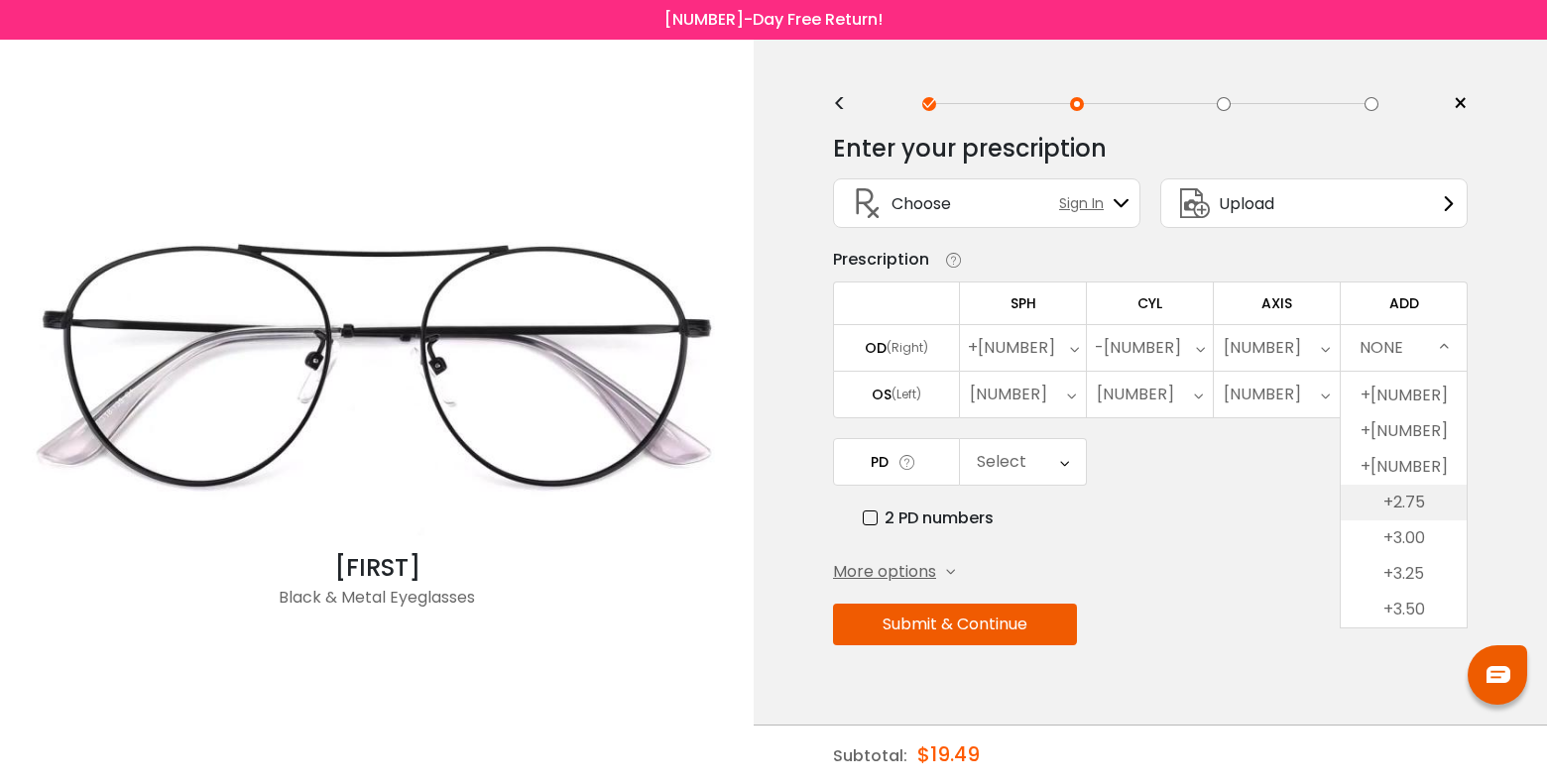 click on "+2.75" at bounding box center [1403, 503] 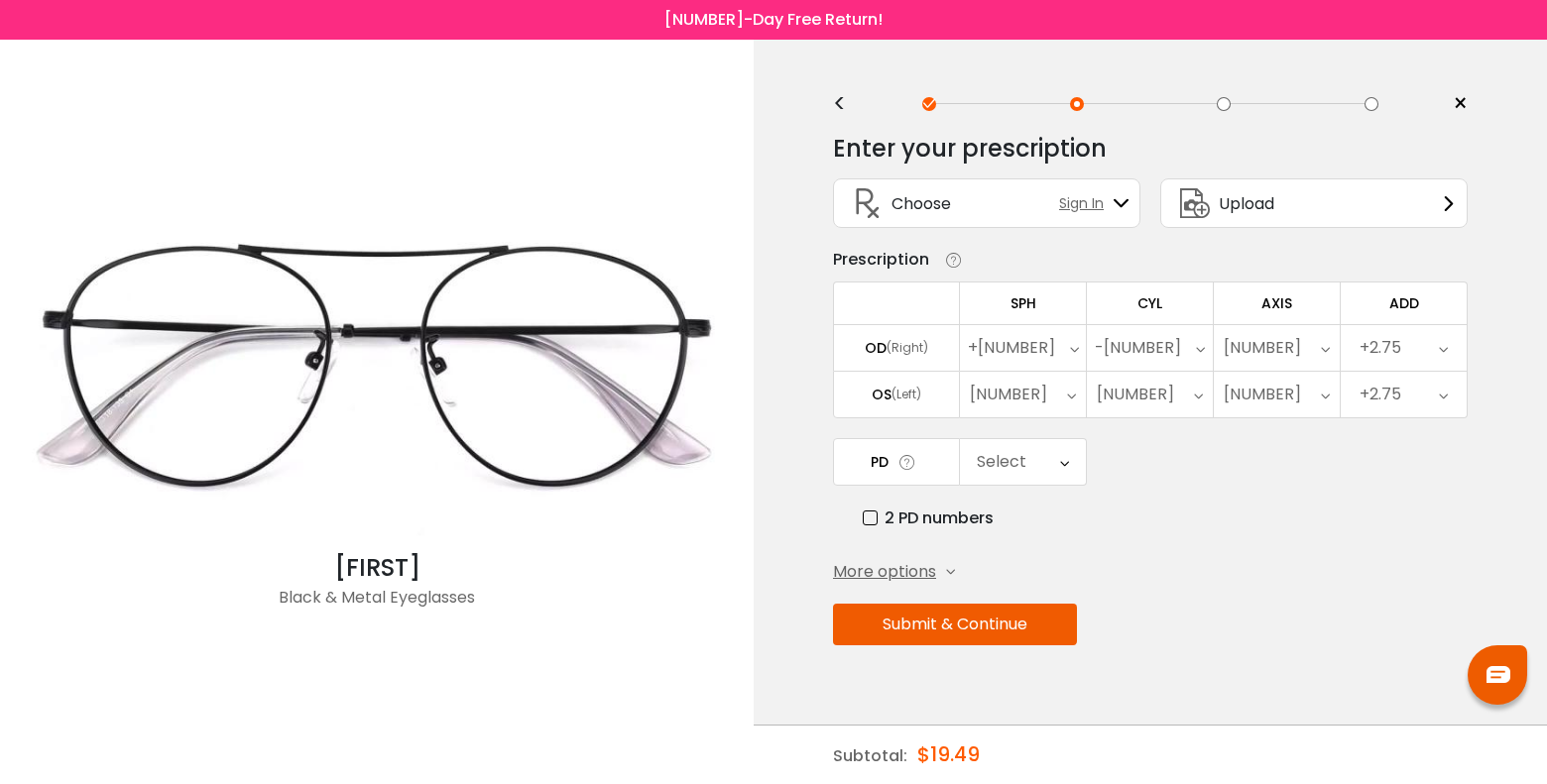 click on "0.00" at bounding box center [1022, 348] 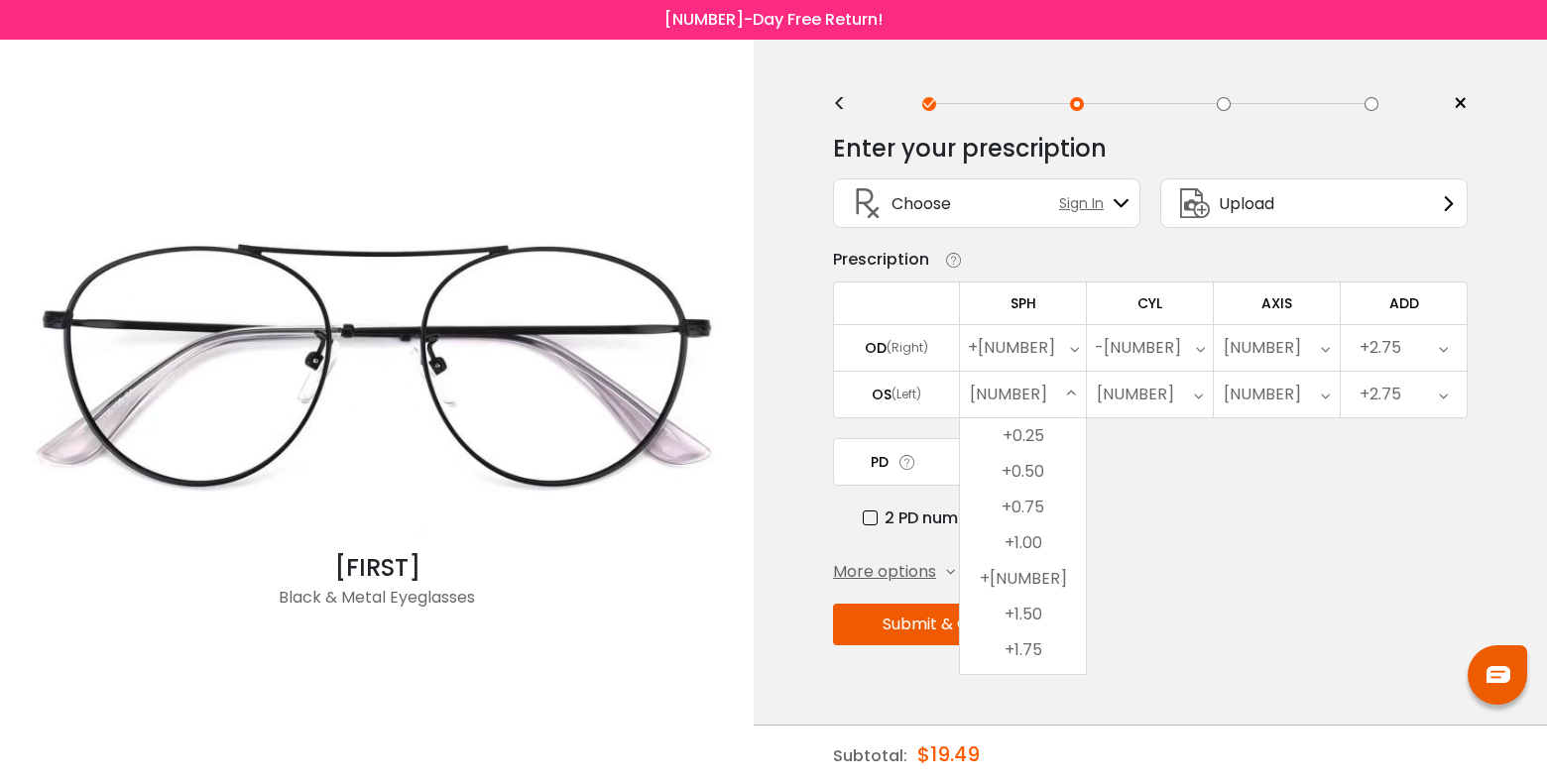 scroll, scrollTop: 2943, scrollLeft: 0, axis: vertical 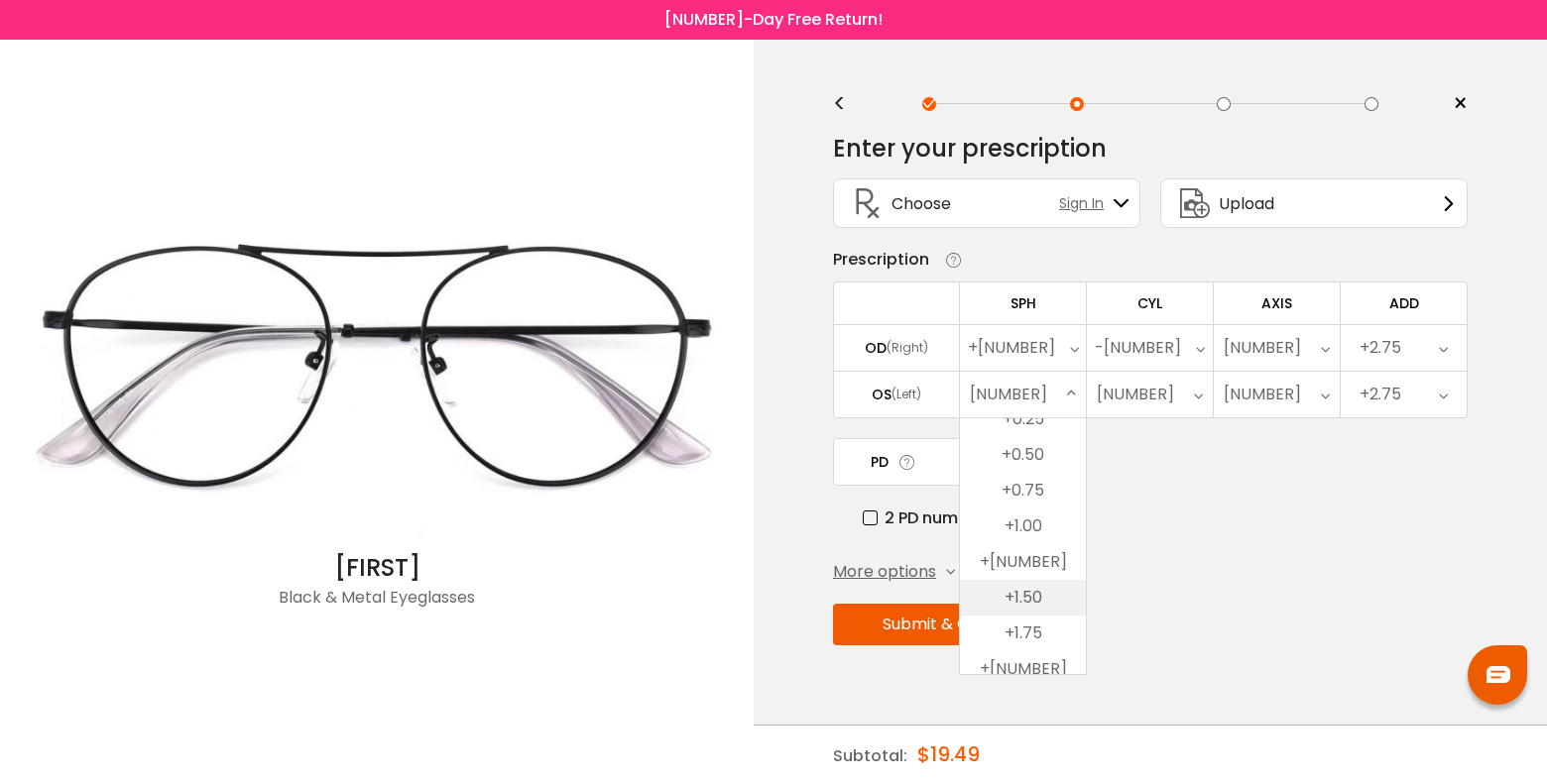 click on "+1.50" at bounding box center [1022, 598] 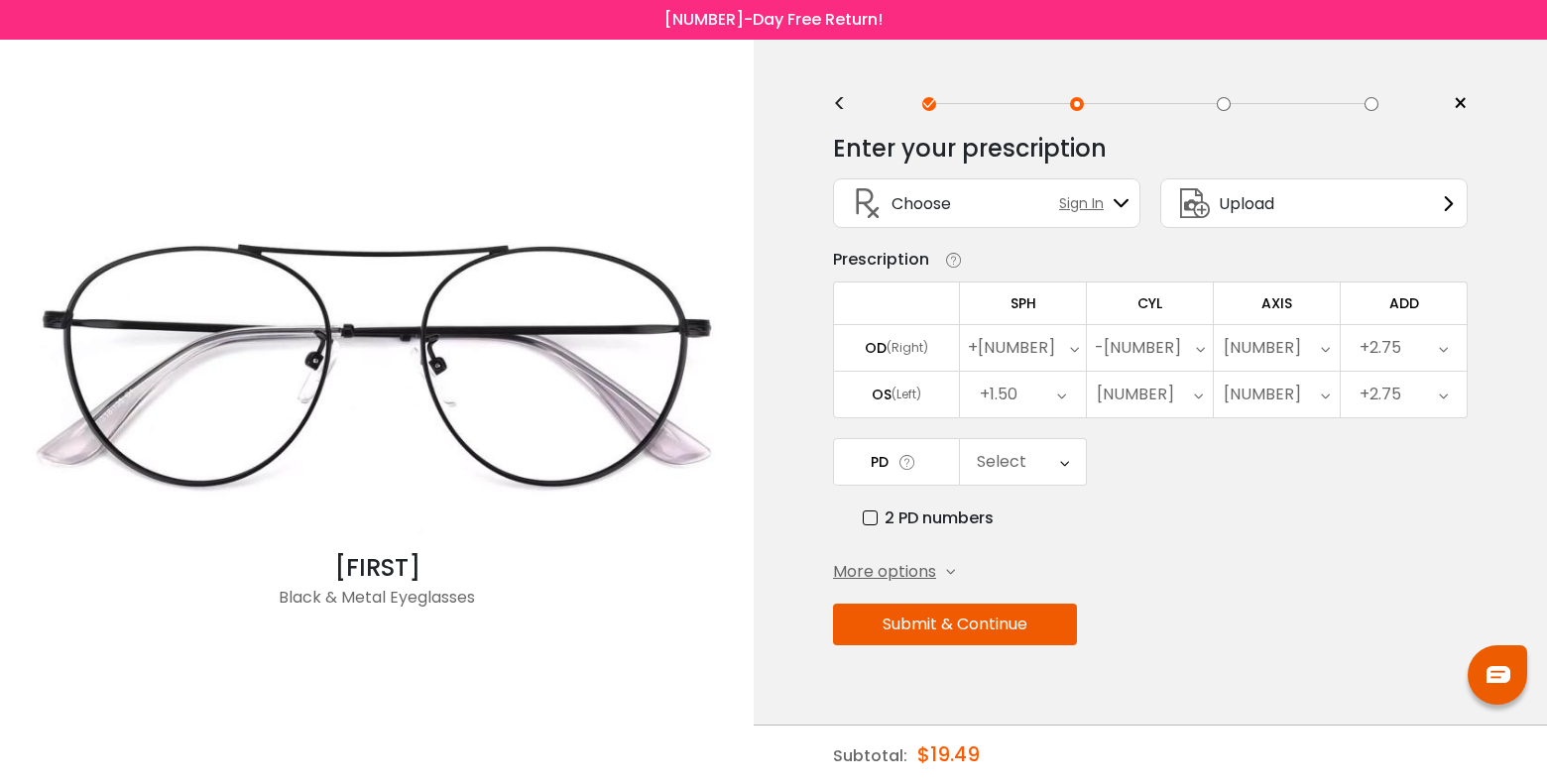 click on "Select" at bounding box center (1002, 462) 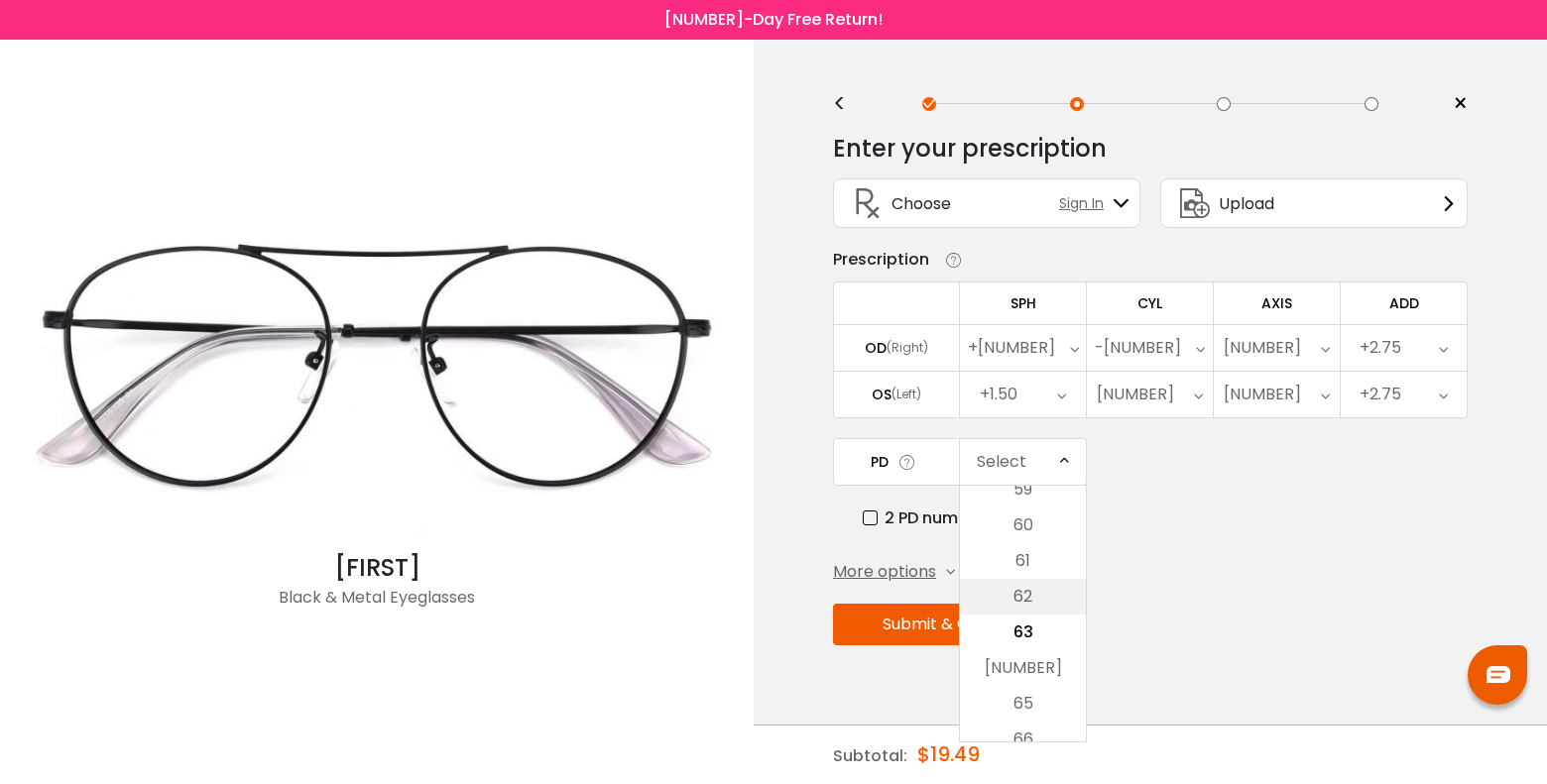 click on "62" at bounding box center (1022, 597) 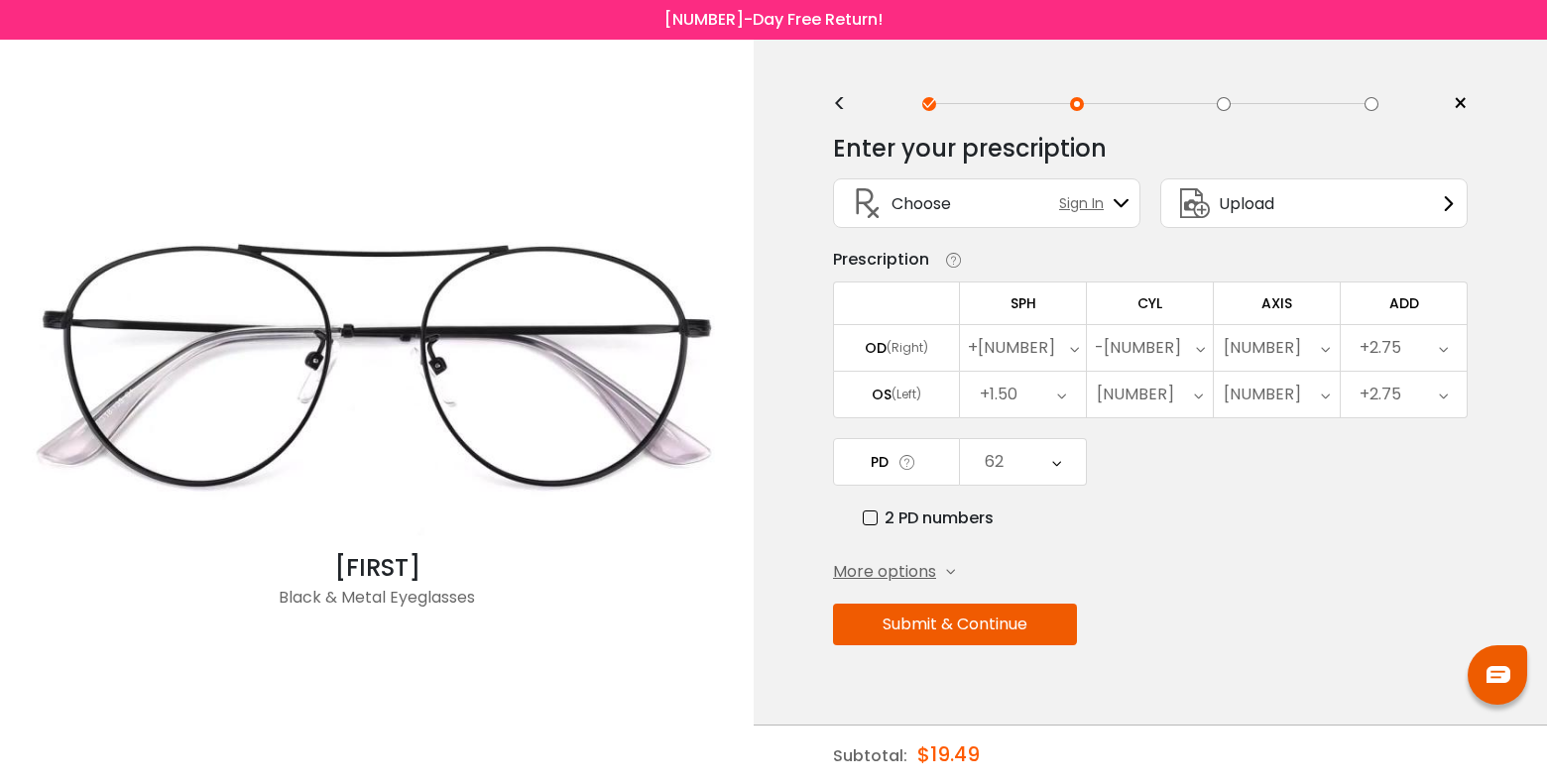 scroll, scrollTop: 0, scrollLeft: 0, axis: both 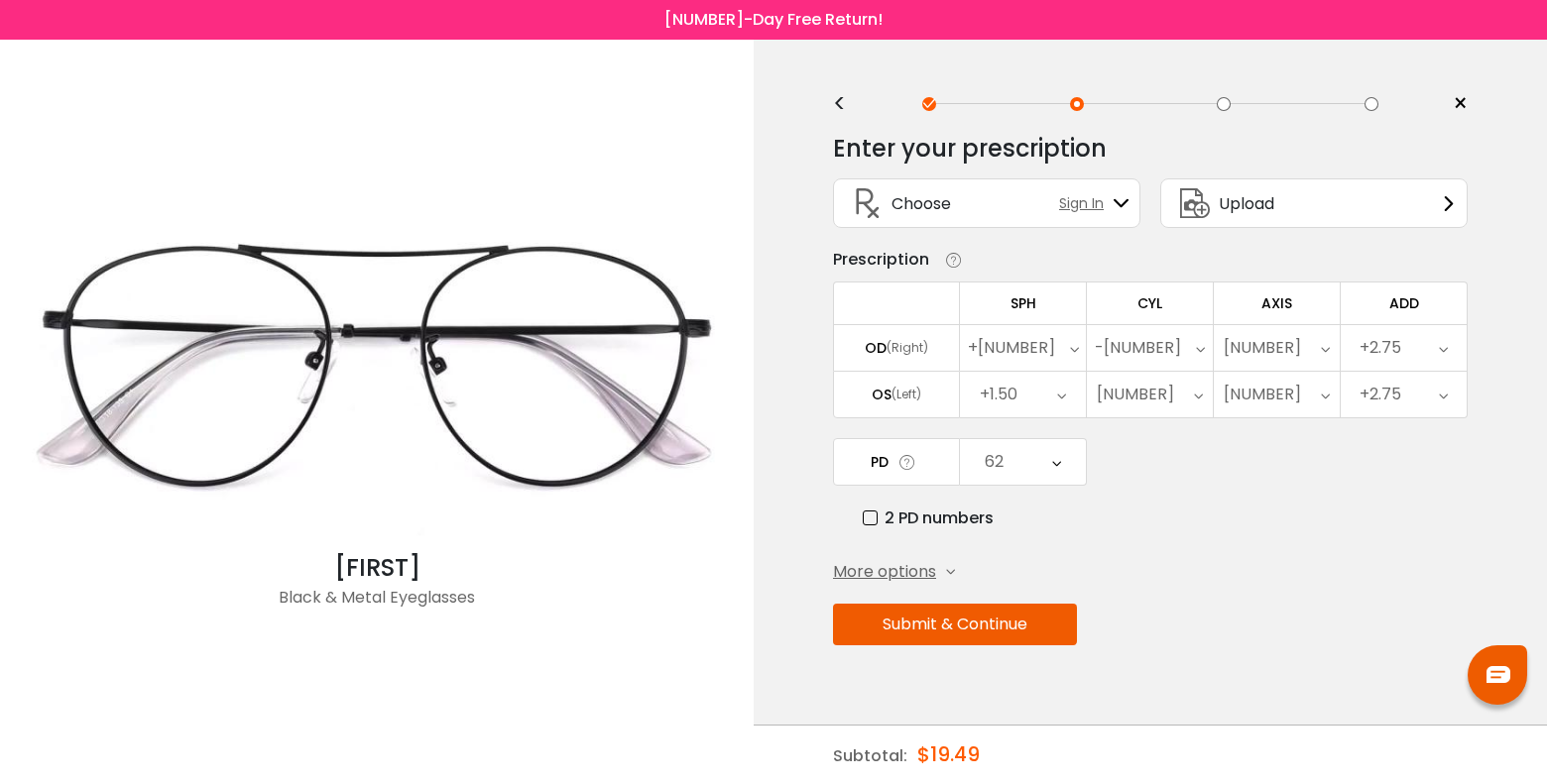click on "Submit & Continue" at bounding box center [955, 624] 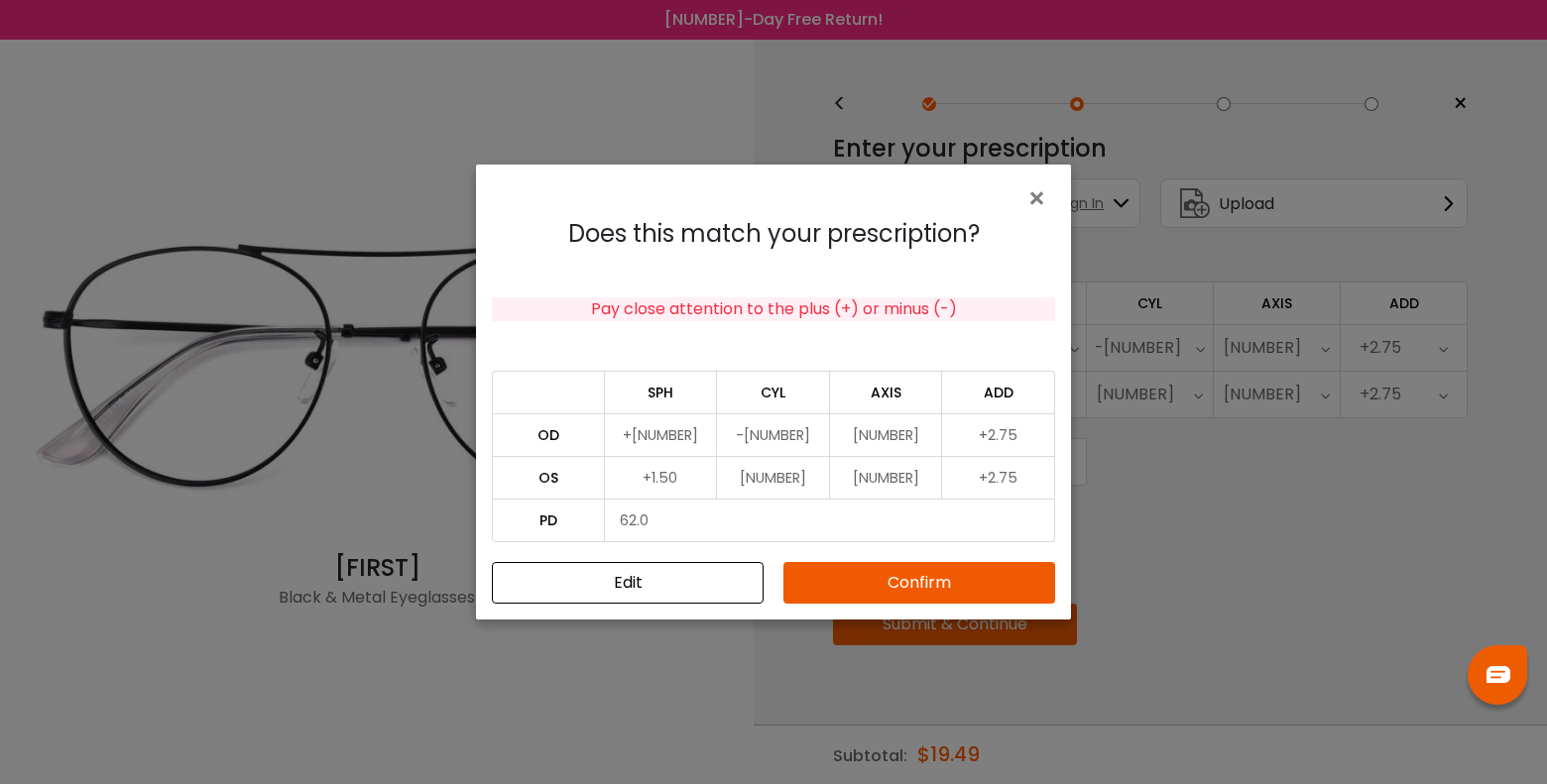 click on "Confirm" at bounding box center [919, 583] 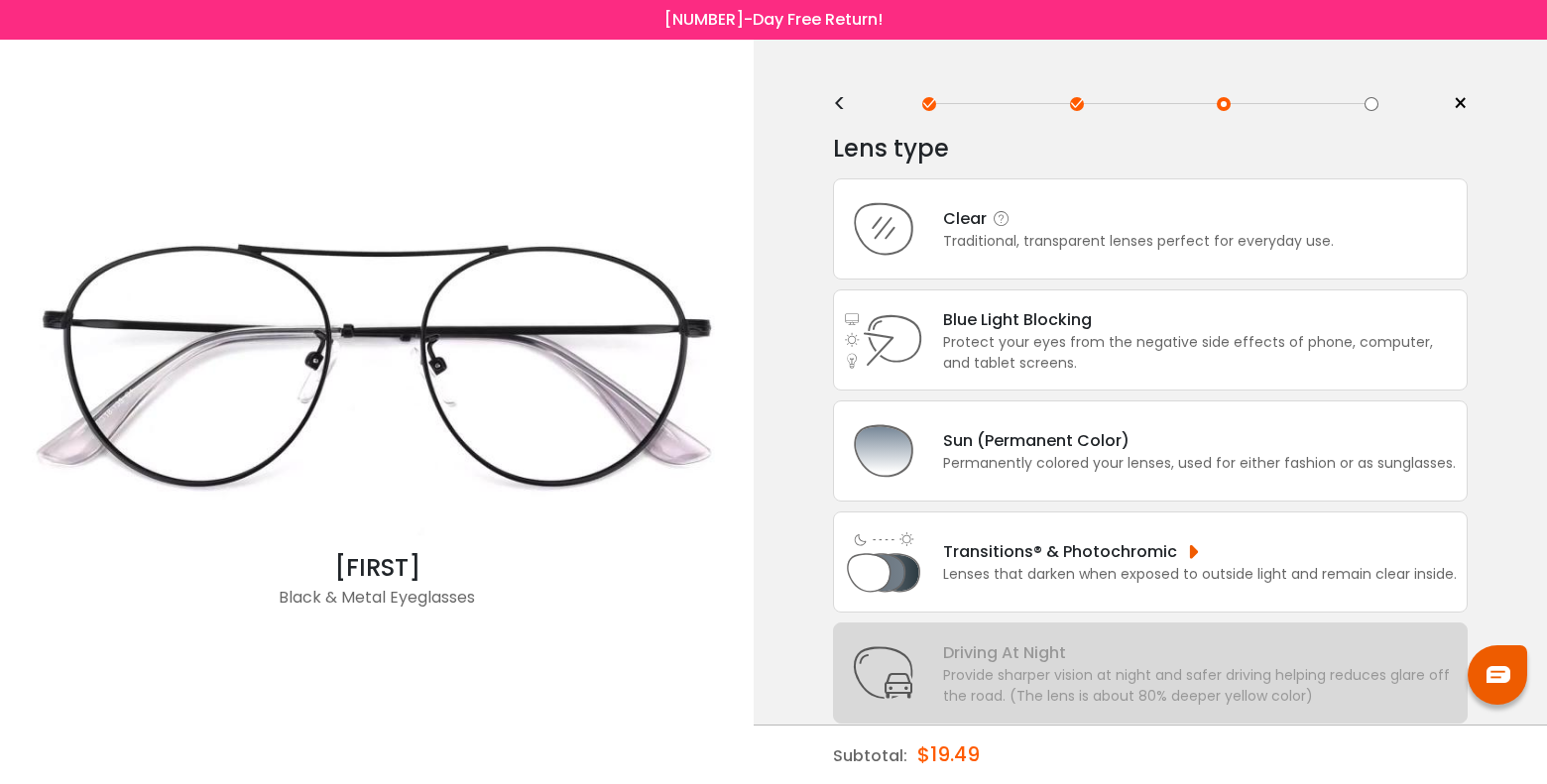 click on "Clear
Traditional, transparent lenses perfect for everyday use." at bounding box center [1129, 229] 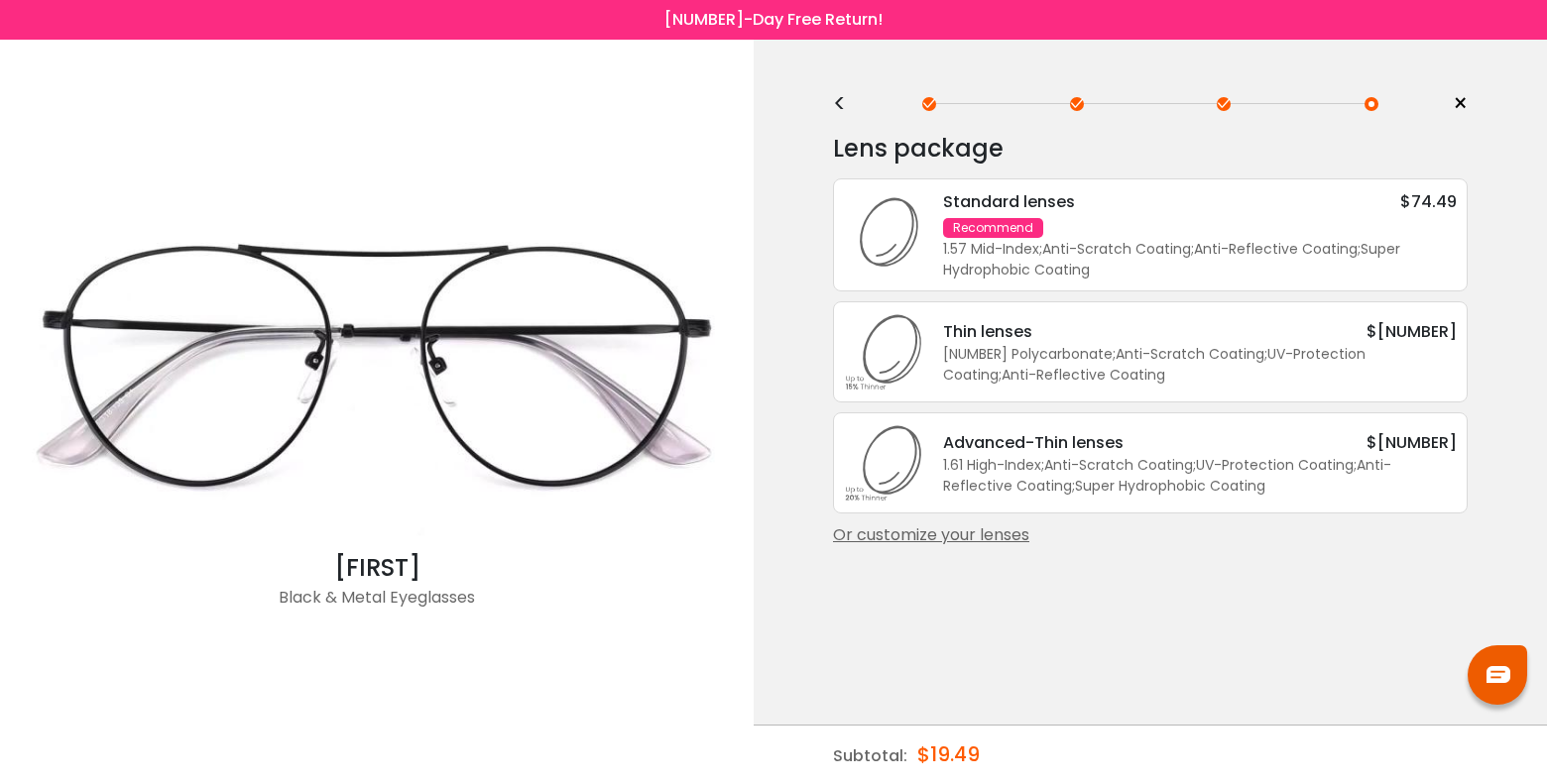 click on "1.57 Mid-Index ;
Anti-Scratch Coating ;
Anti-Reflective Coating ;
Super Hydrophobic Coating ;" at bounding box center [1200, 260] 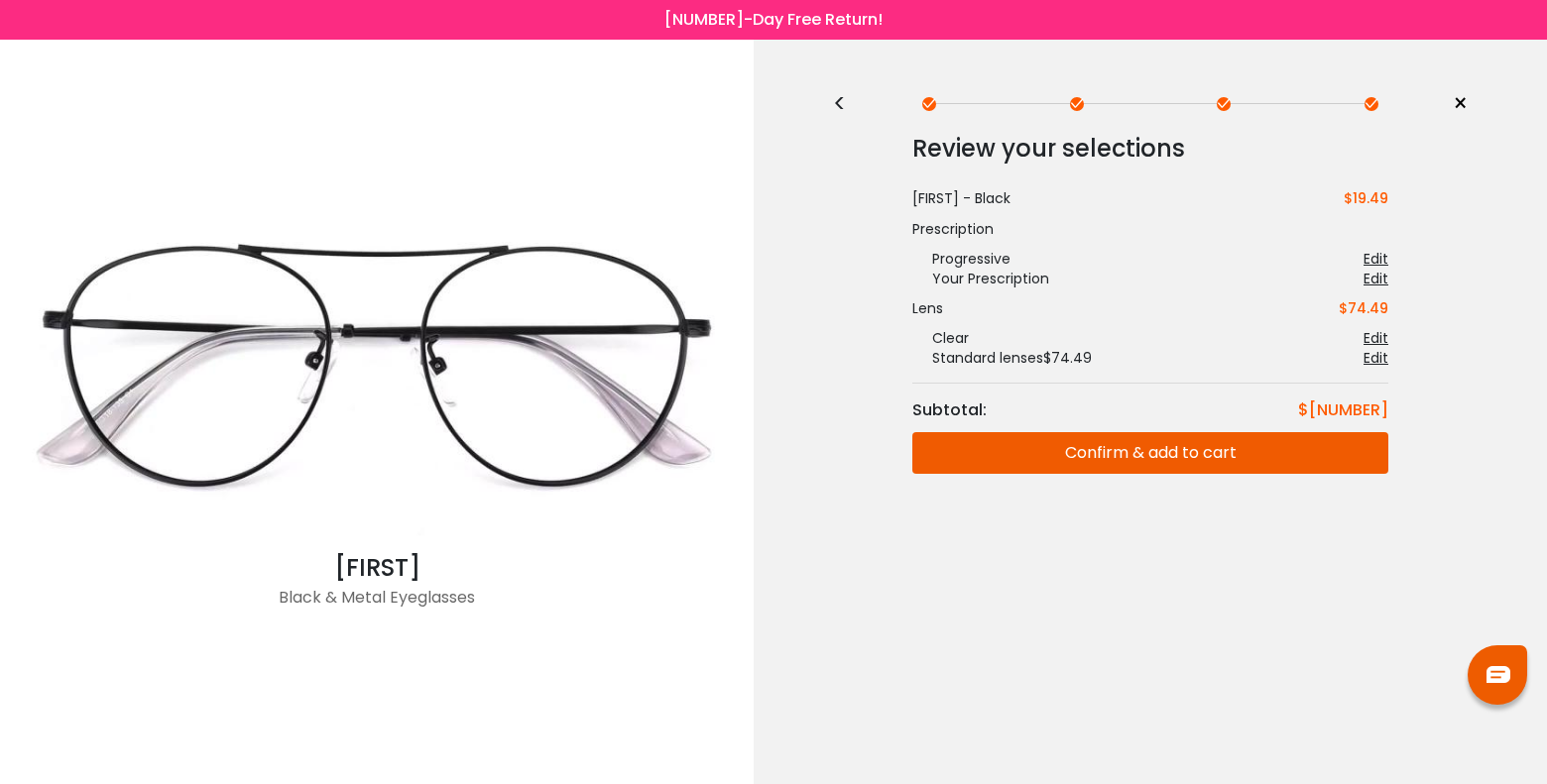 click on "Confirm & add to cart" at bounding box center (1150, 453) 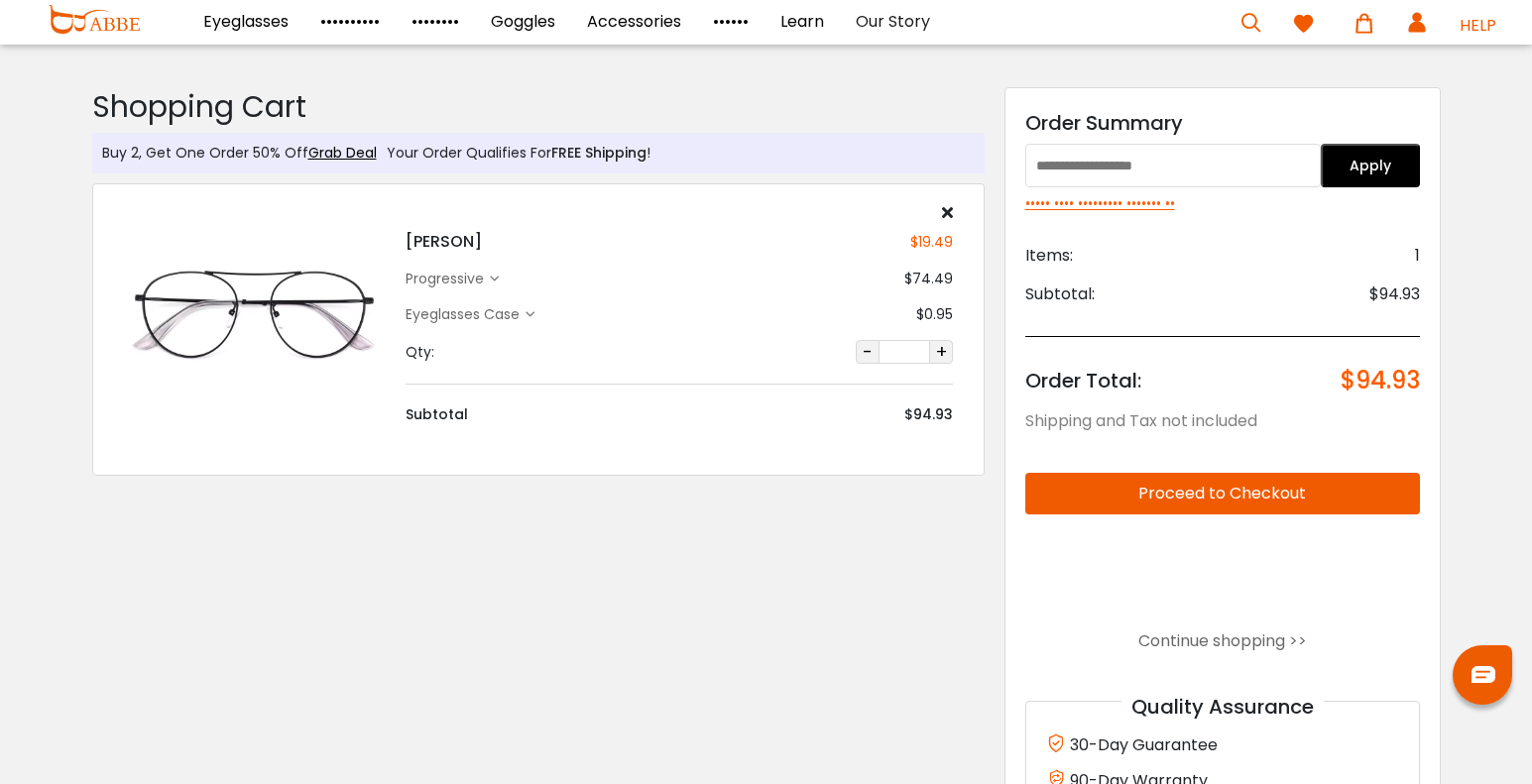 scroll, scrollTop: 0, scrollLeft: 0, axis: both 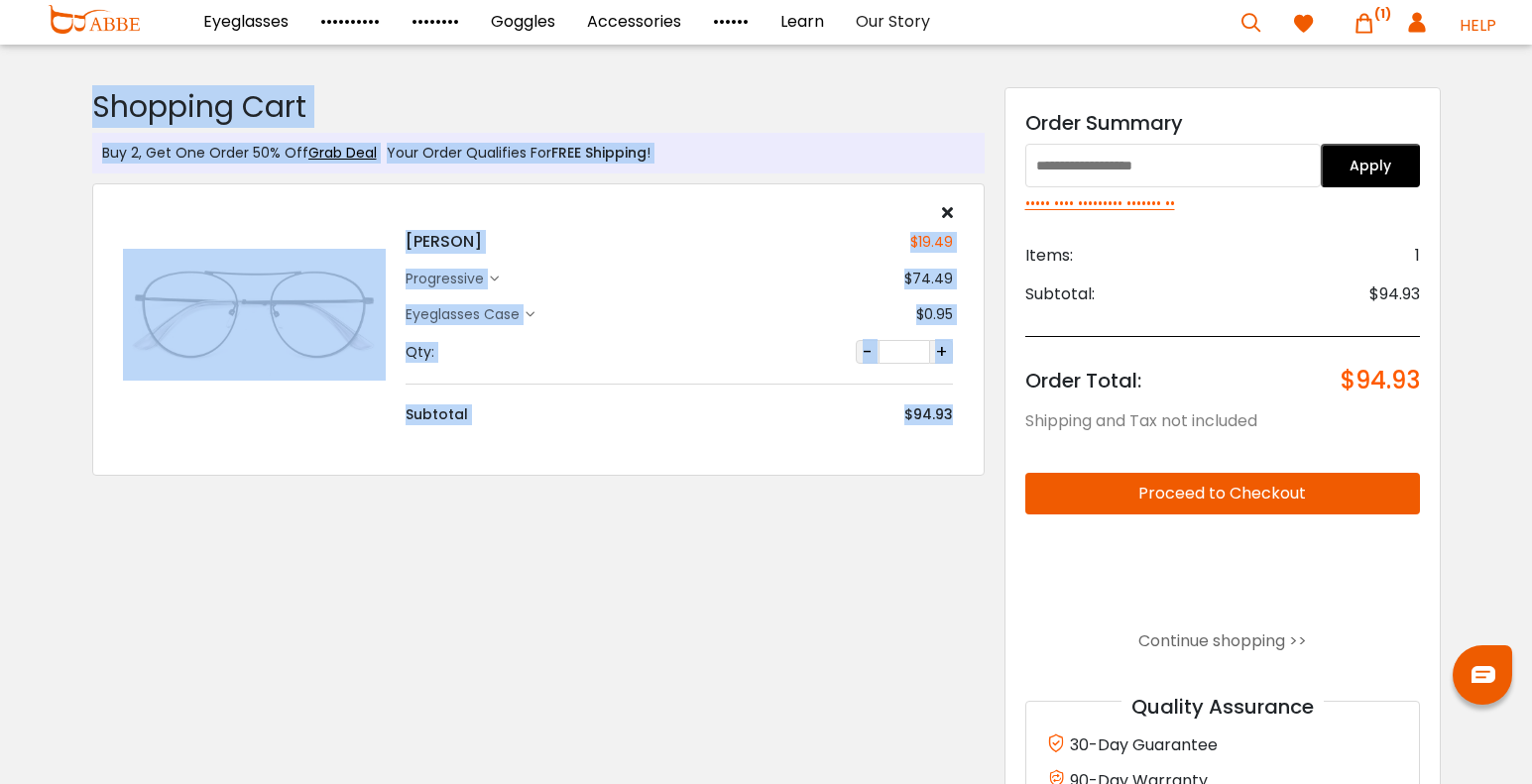 drag, startPoint x: 89, startPoint y: 108, endPoint x: 776, endPoint y: 434, distance: 760.42422 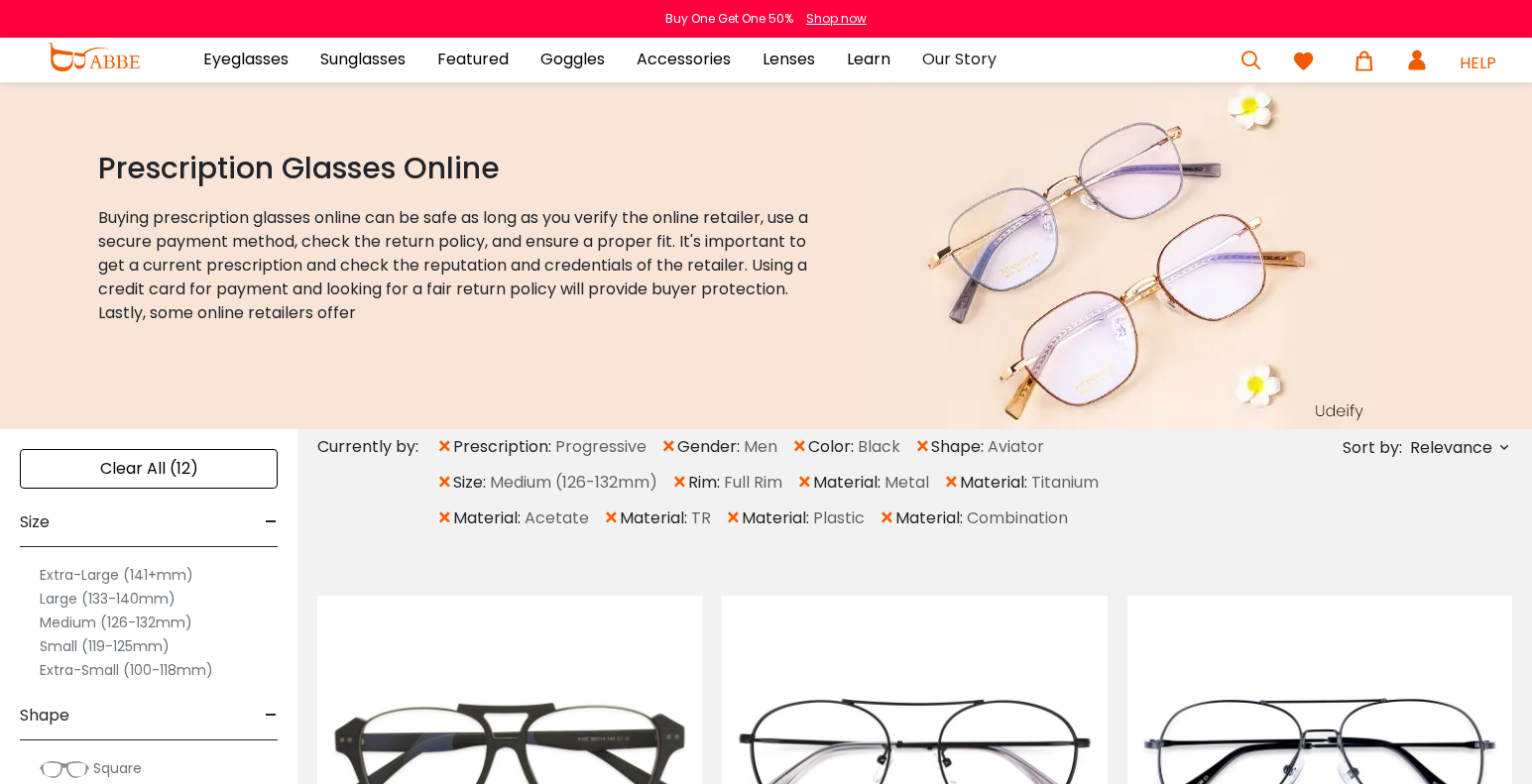 scroll, scrollTop: 0, scrollLeft: 0, axis: both 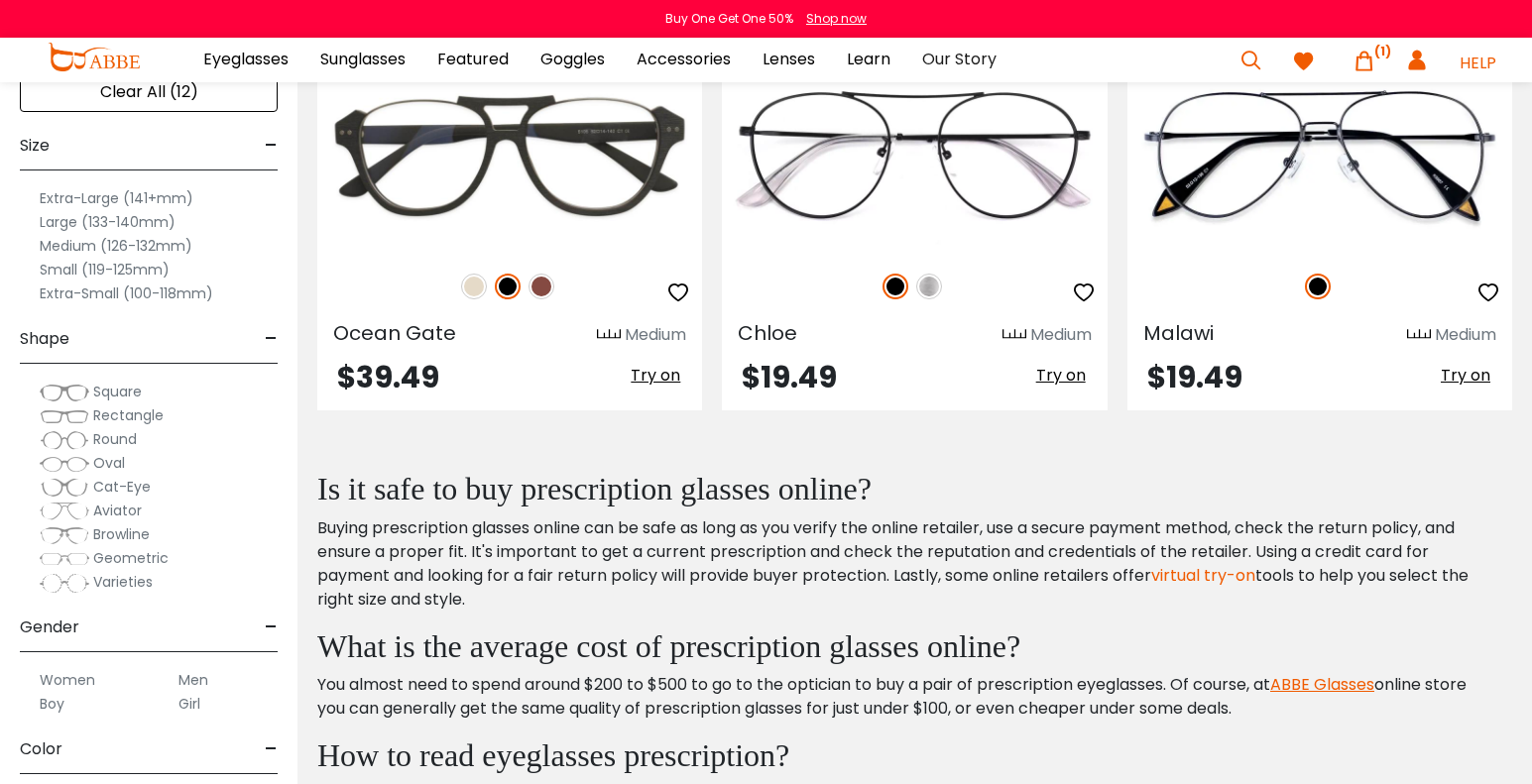 click on "virtual try-on" at bounding box center [1203, 575] 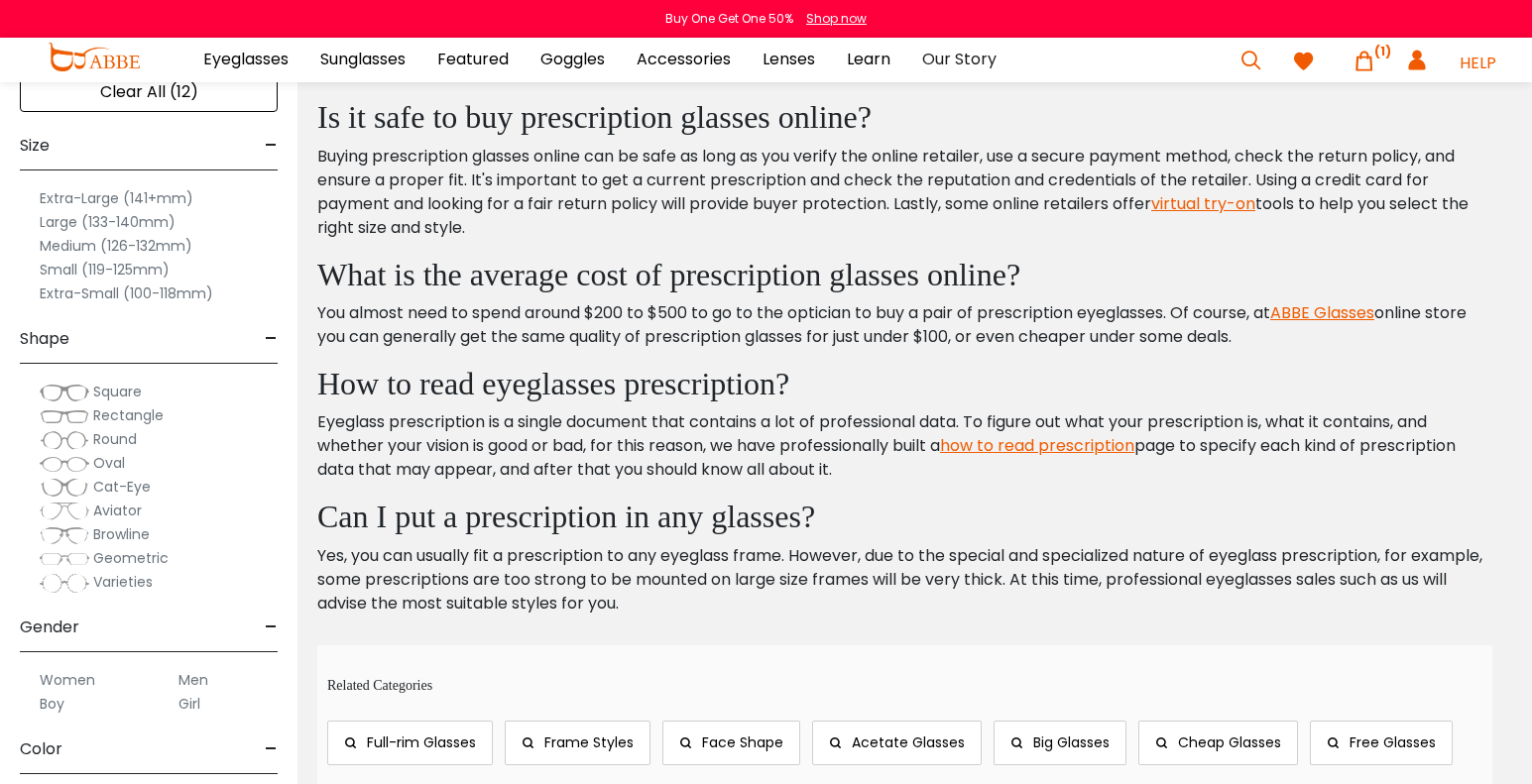 scroll, scrollTop: 988, scrollLeft: 0, axis: vertical 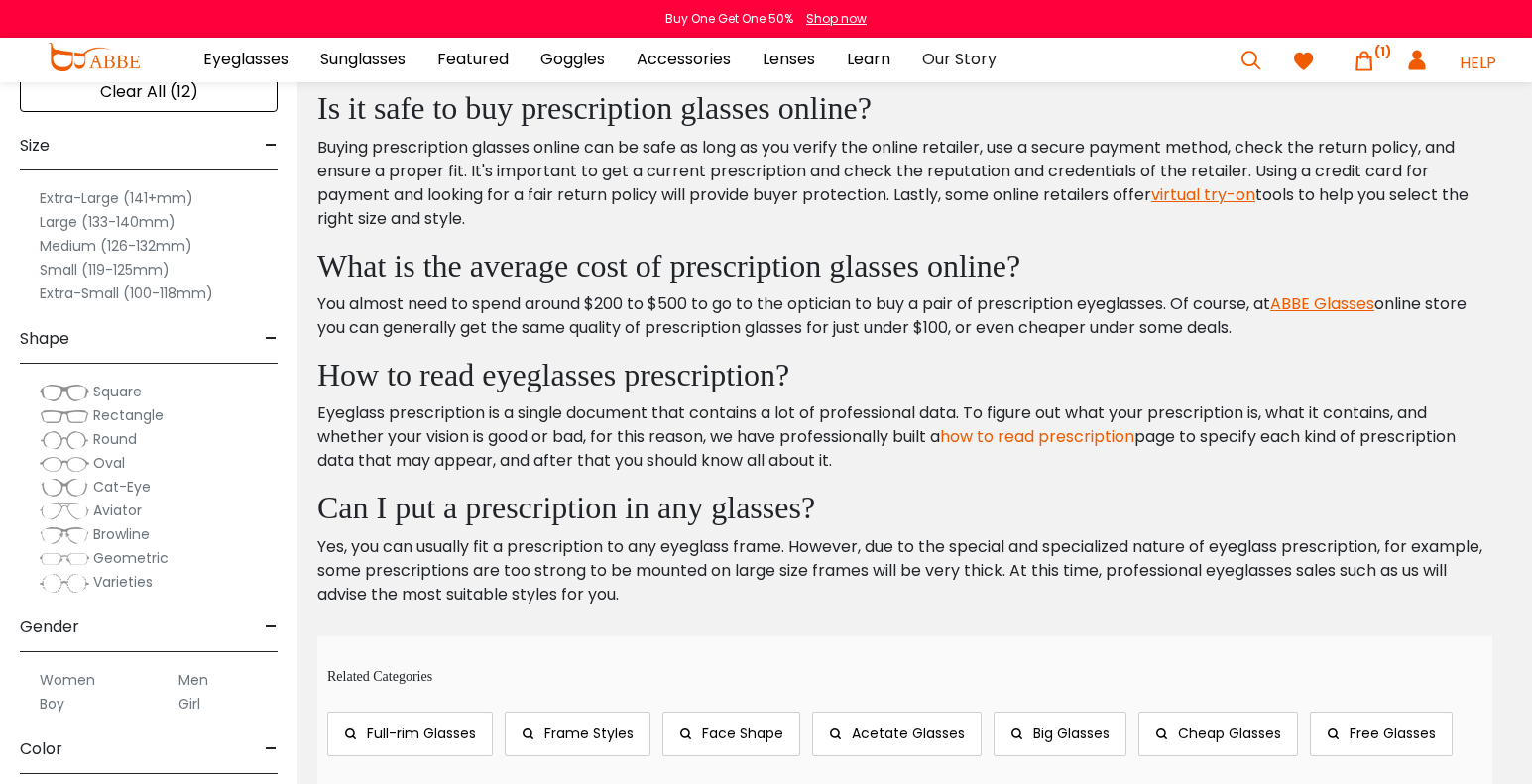 click on "how to read prescription" at bounding box center [1037, 436] 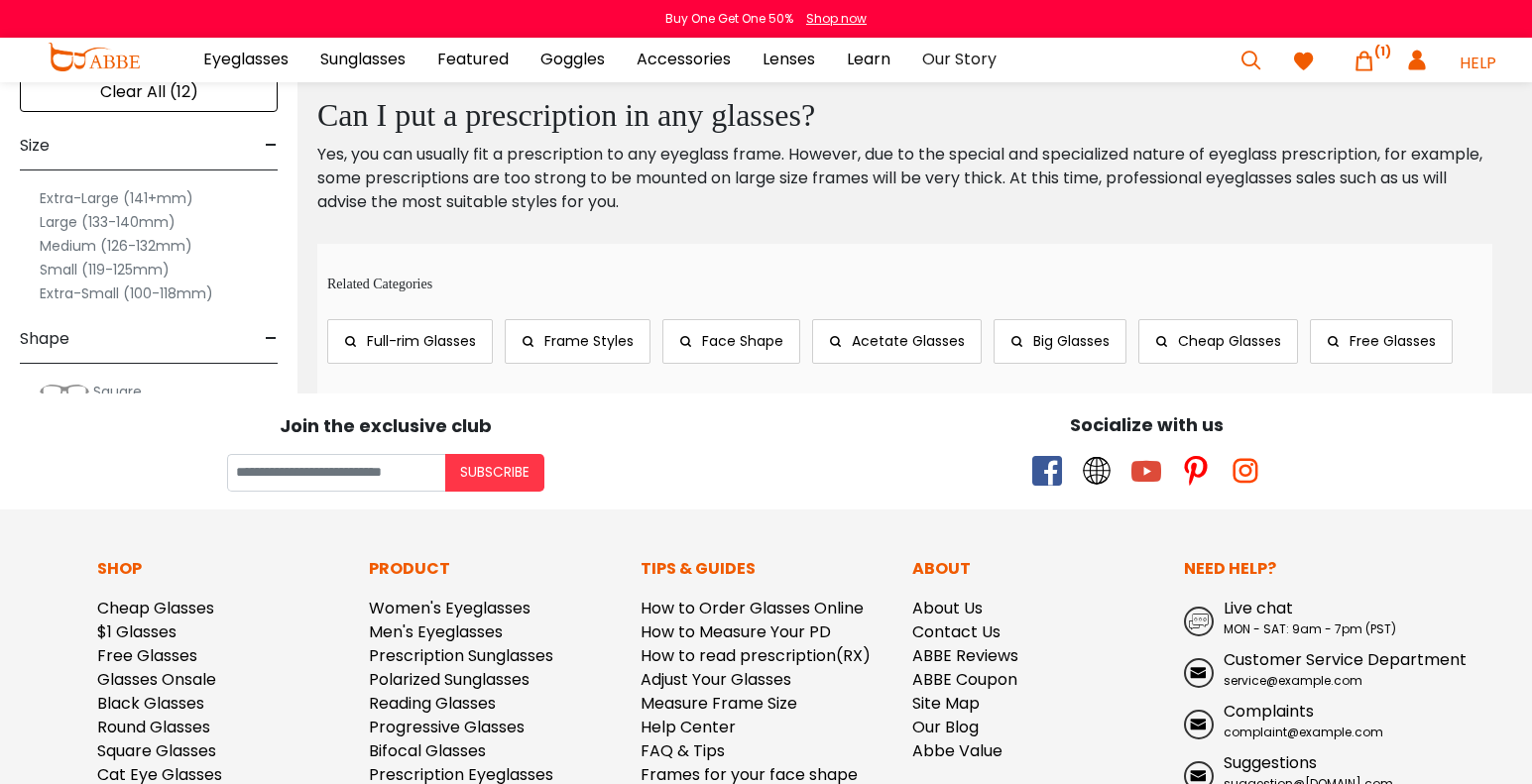 scroll, scrollTop: 1388, scrollLeft: 0, axis: vertical 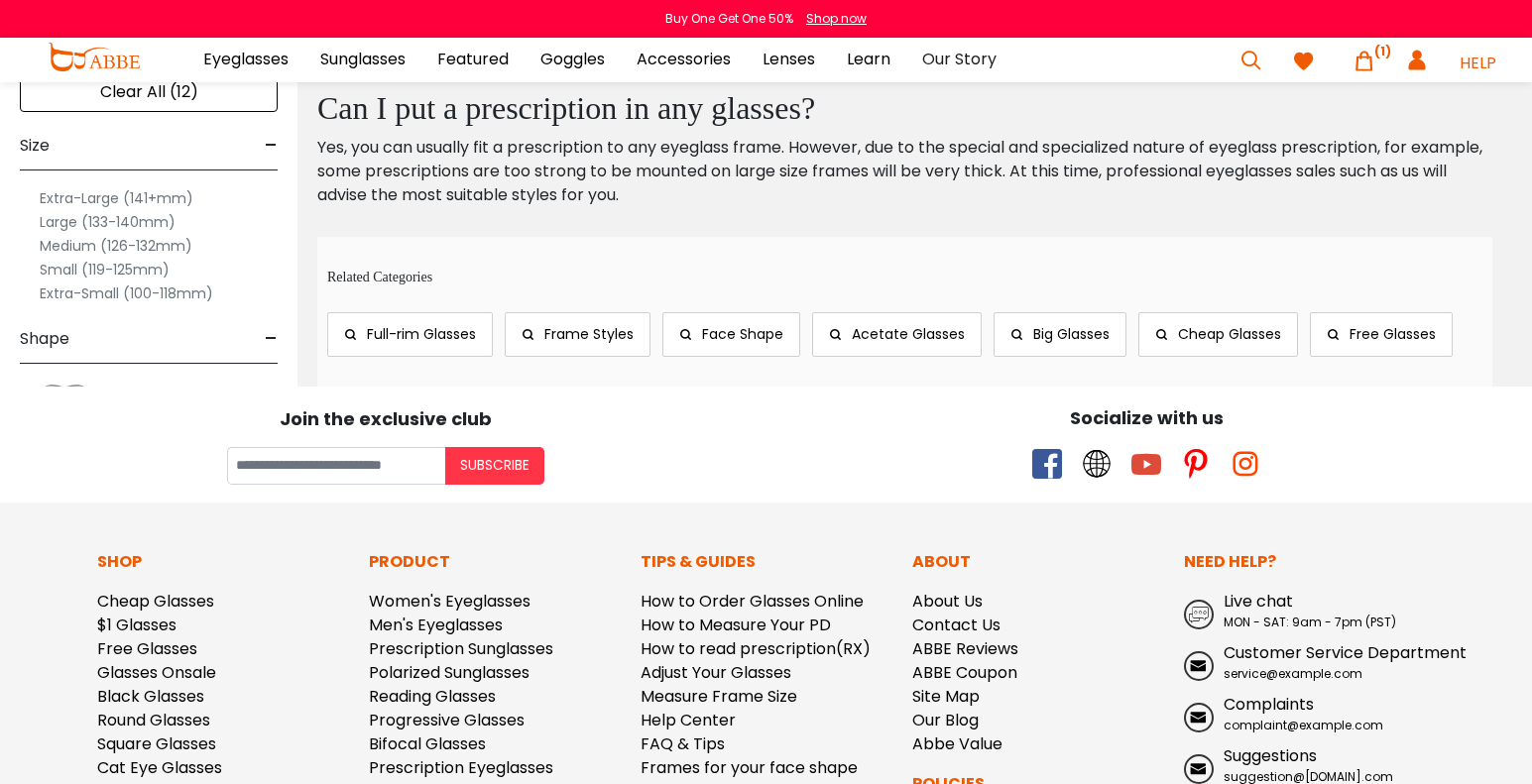 click on "Frame Styles" at bounding box center [589, 334] 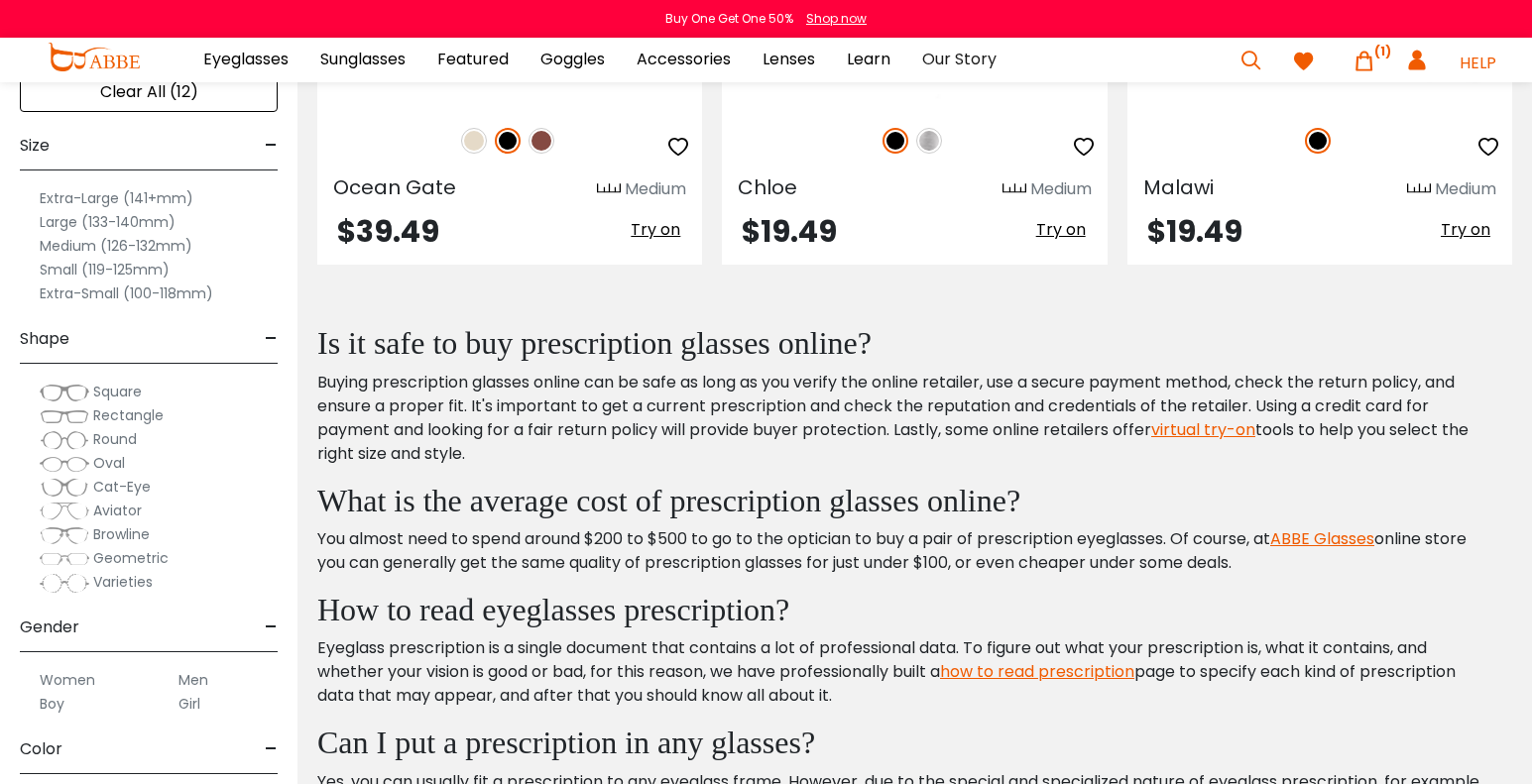 scroll, scrollTop: 759, scrollLeft: 0, axis: vertical 